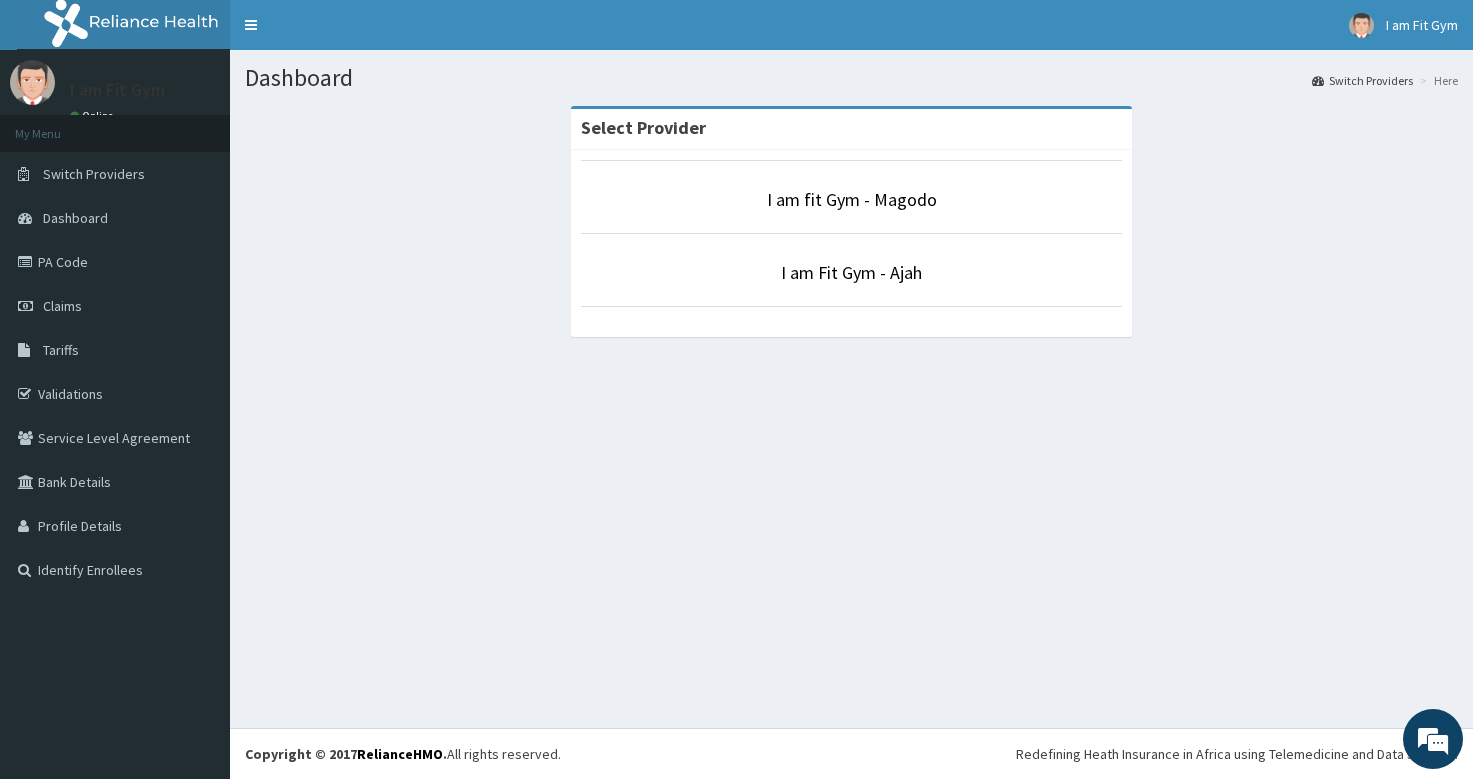 scroll, scrollTop: 0, scrollLeft: 0, axis: both 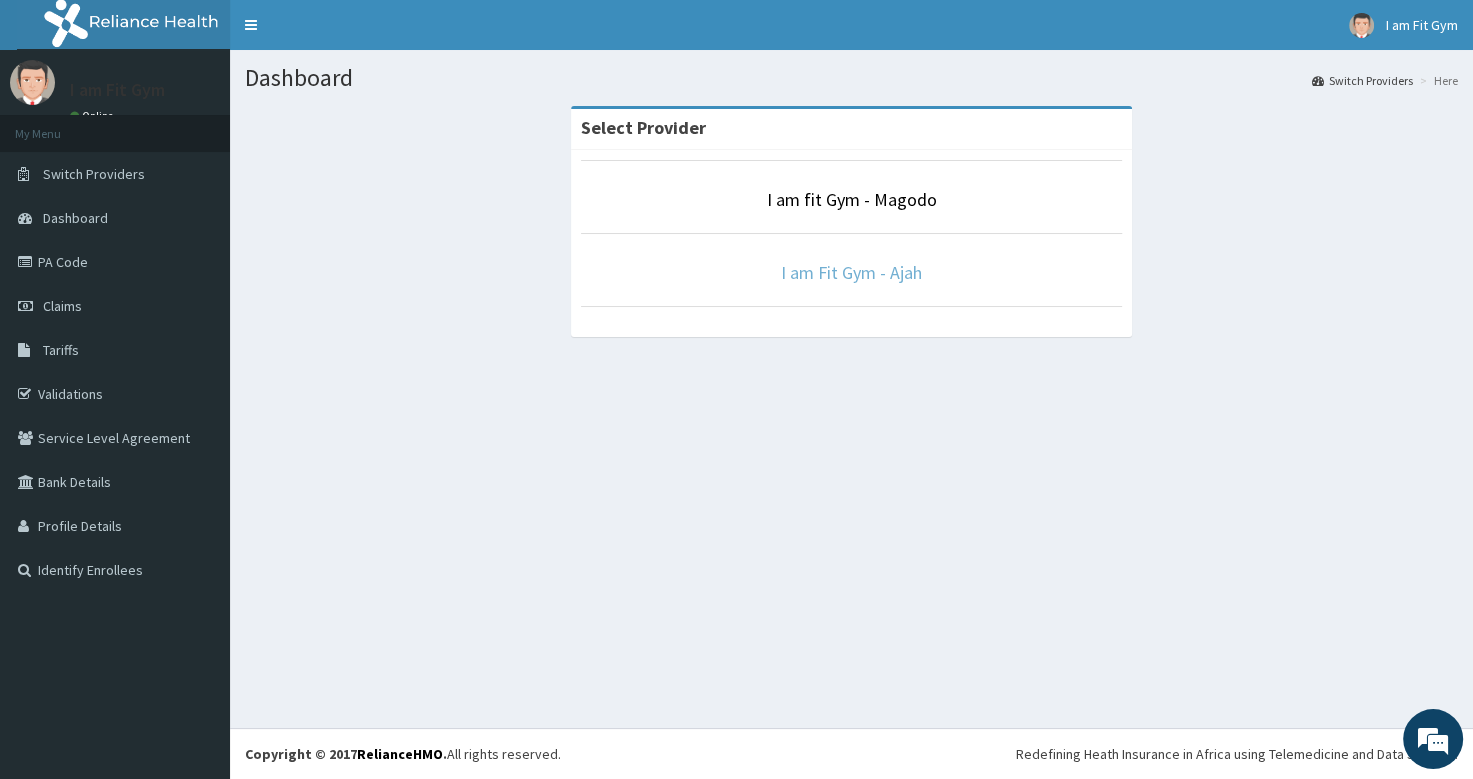 click on "I am Fit Gym - Ajah" at bounding box center [851, 272] 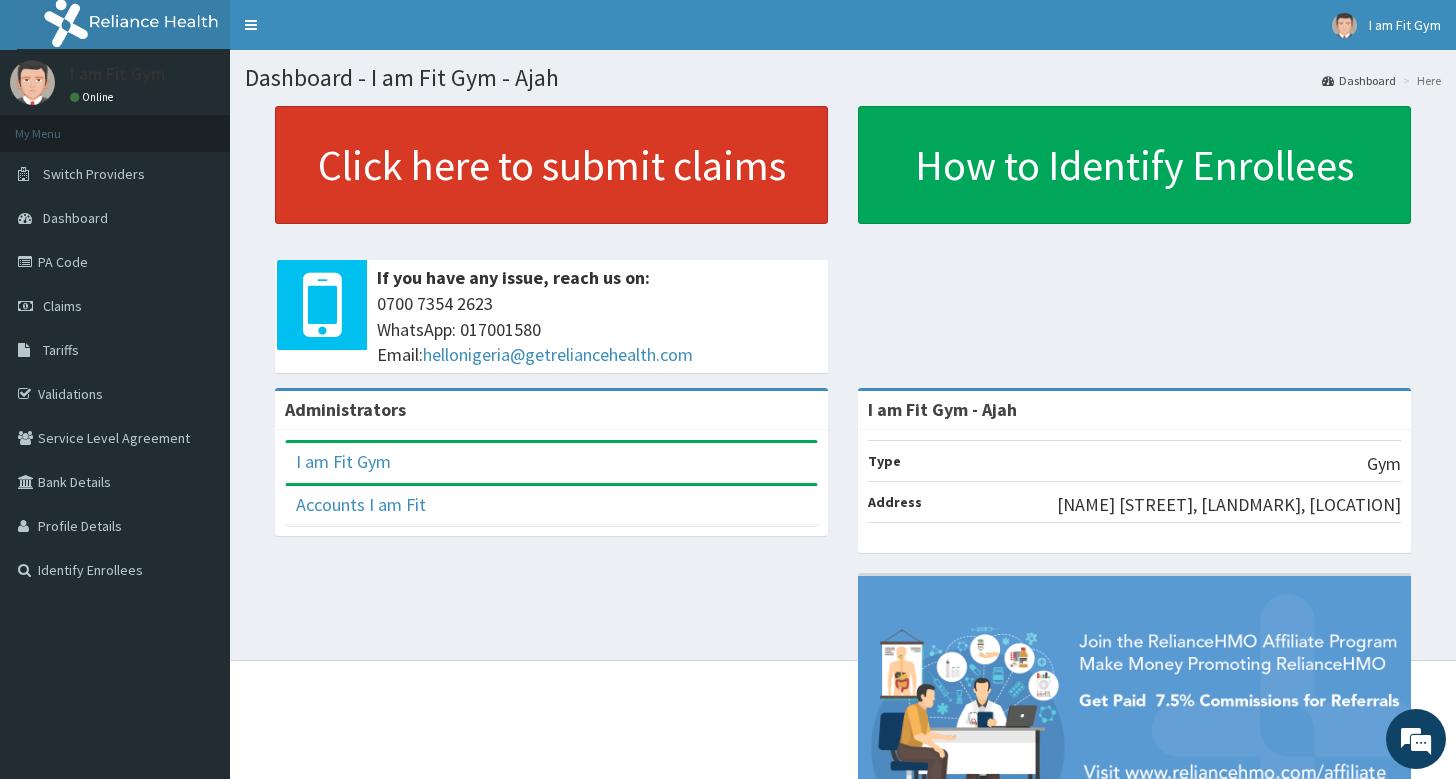 scroll, scrollTop: 0, scrollLeft: 0, axis: both 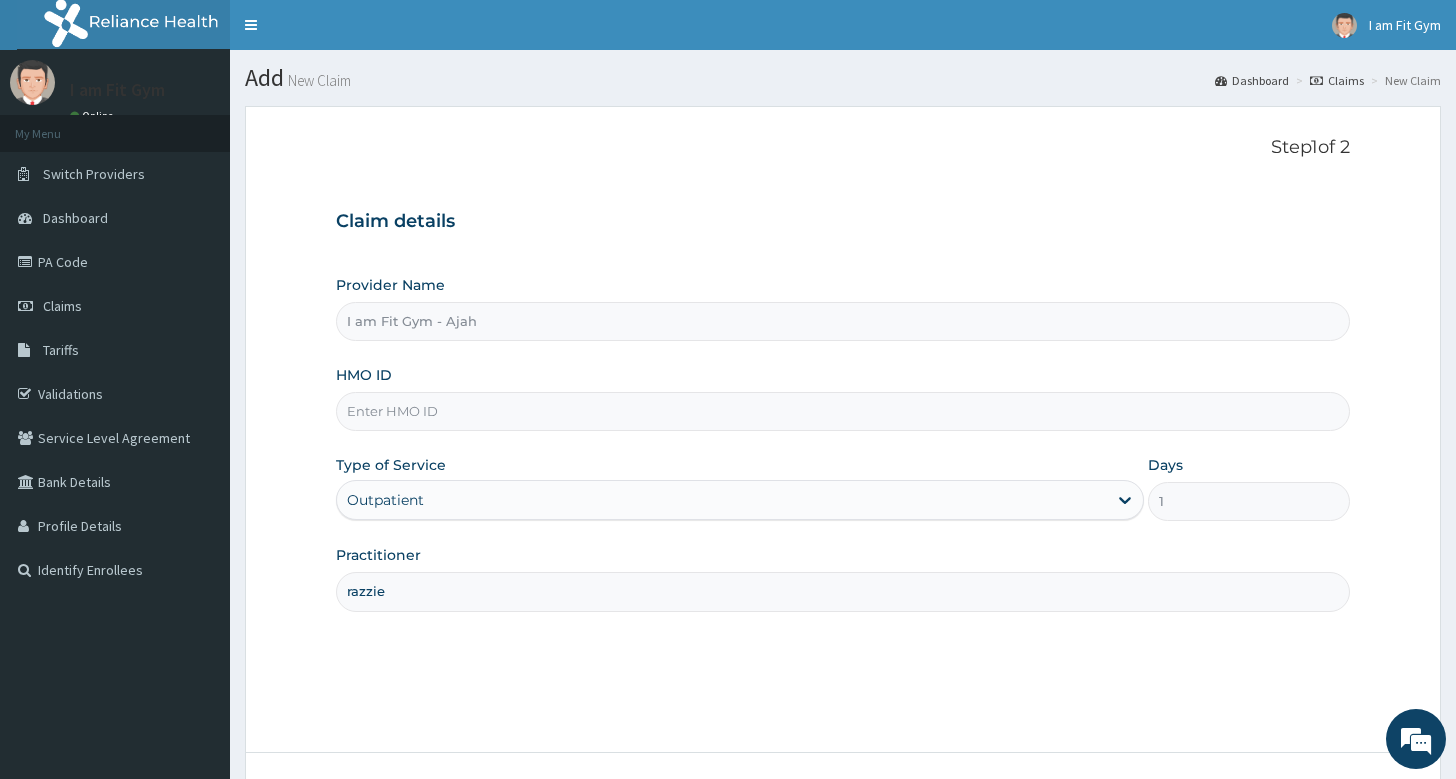 type on "razzie" 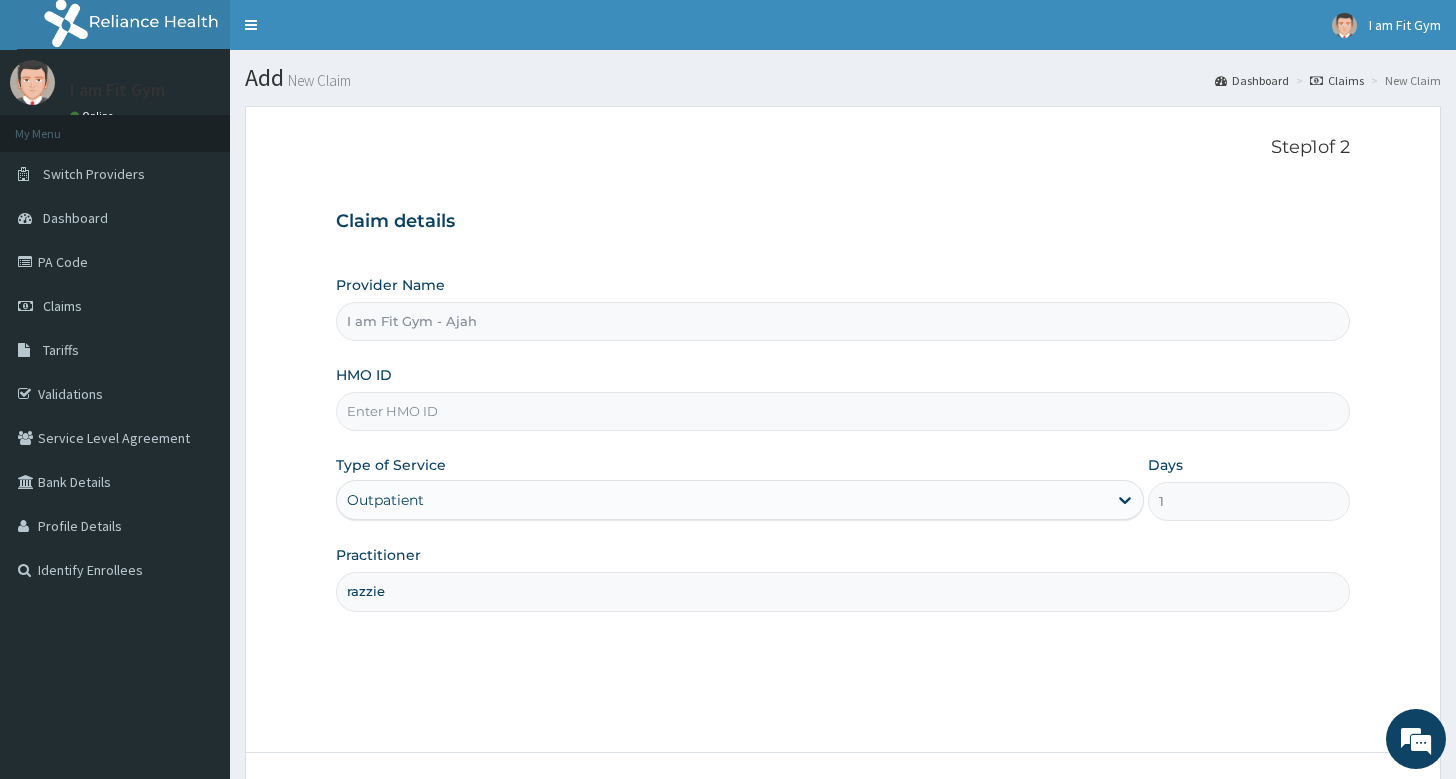 scroll, scrollTop: 0, scrollLeft: 0, axis: both 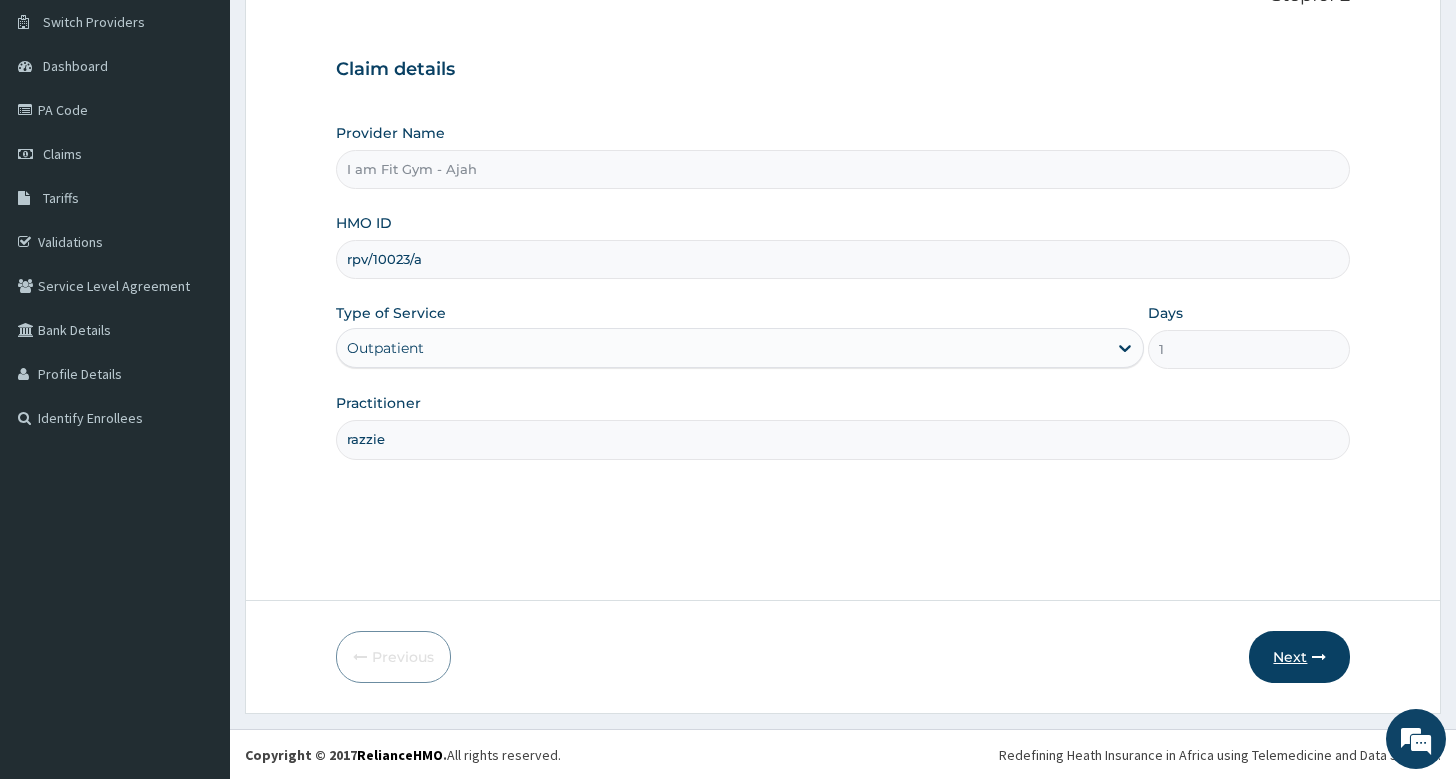 type on "rpv/10023/a" 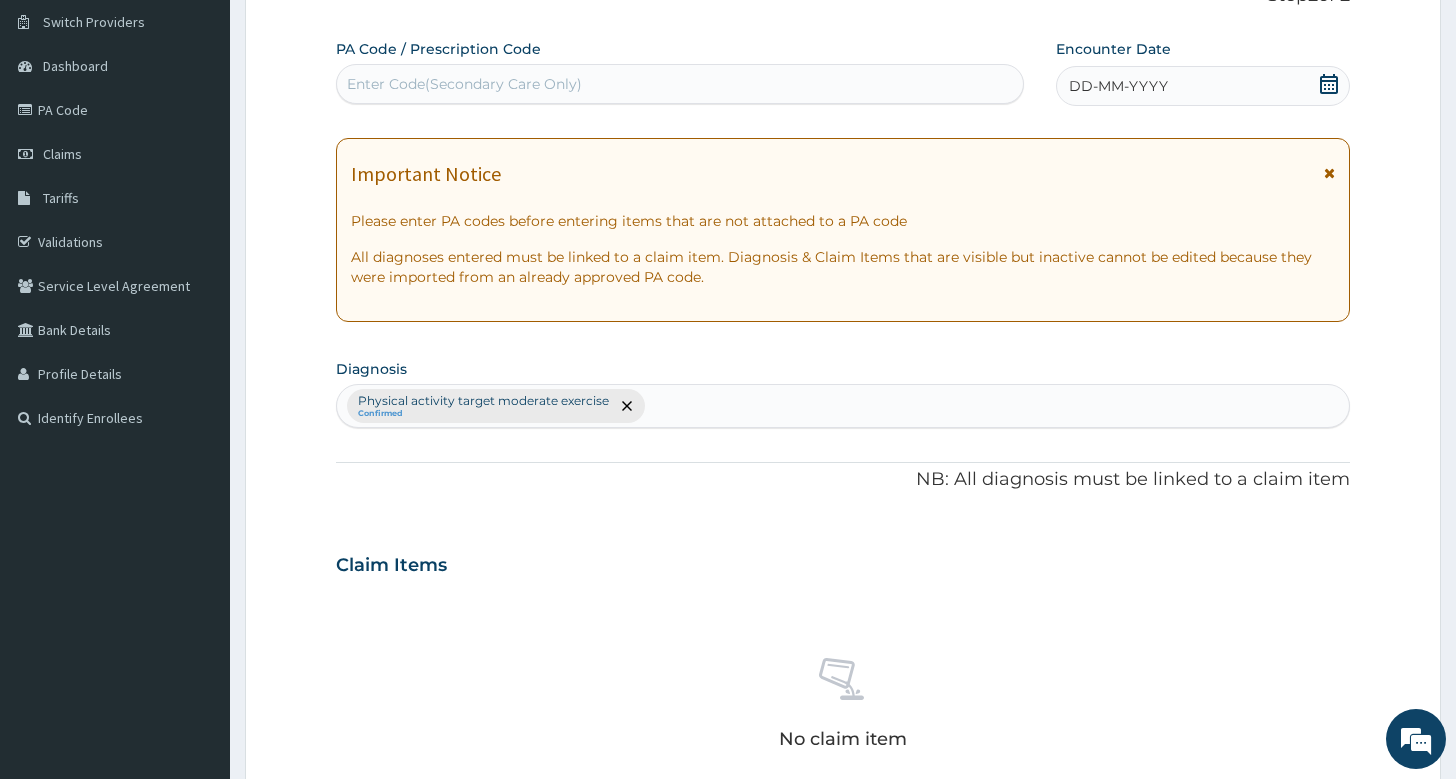 click 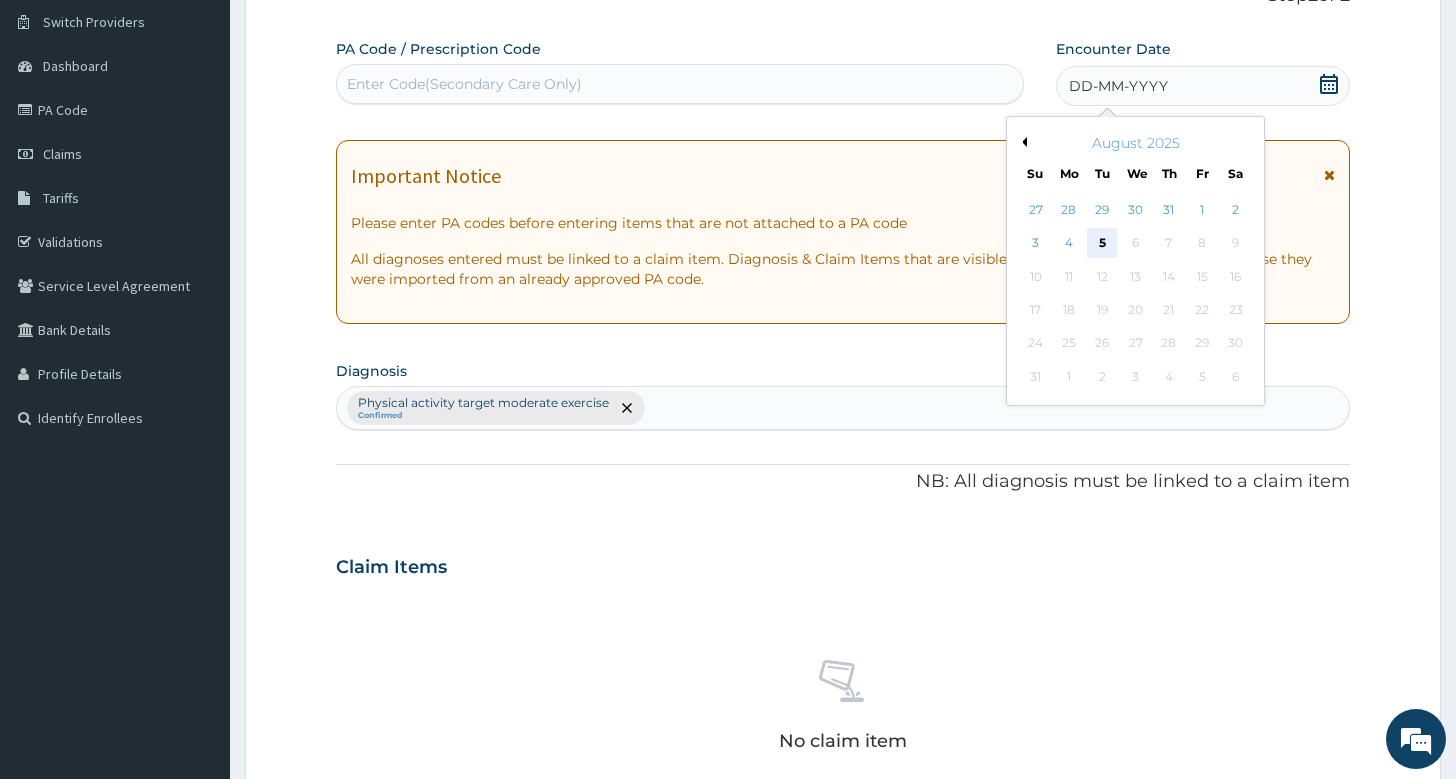 click on "5" at bounding box center [1102, 244] 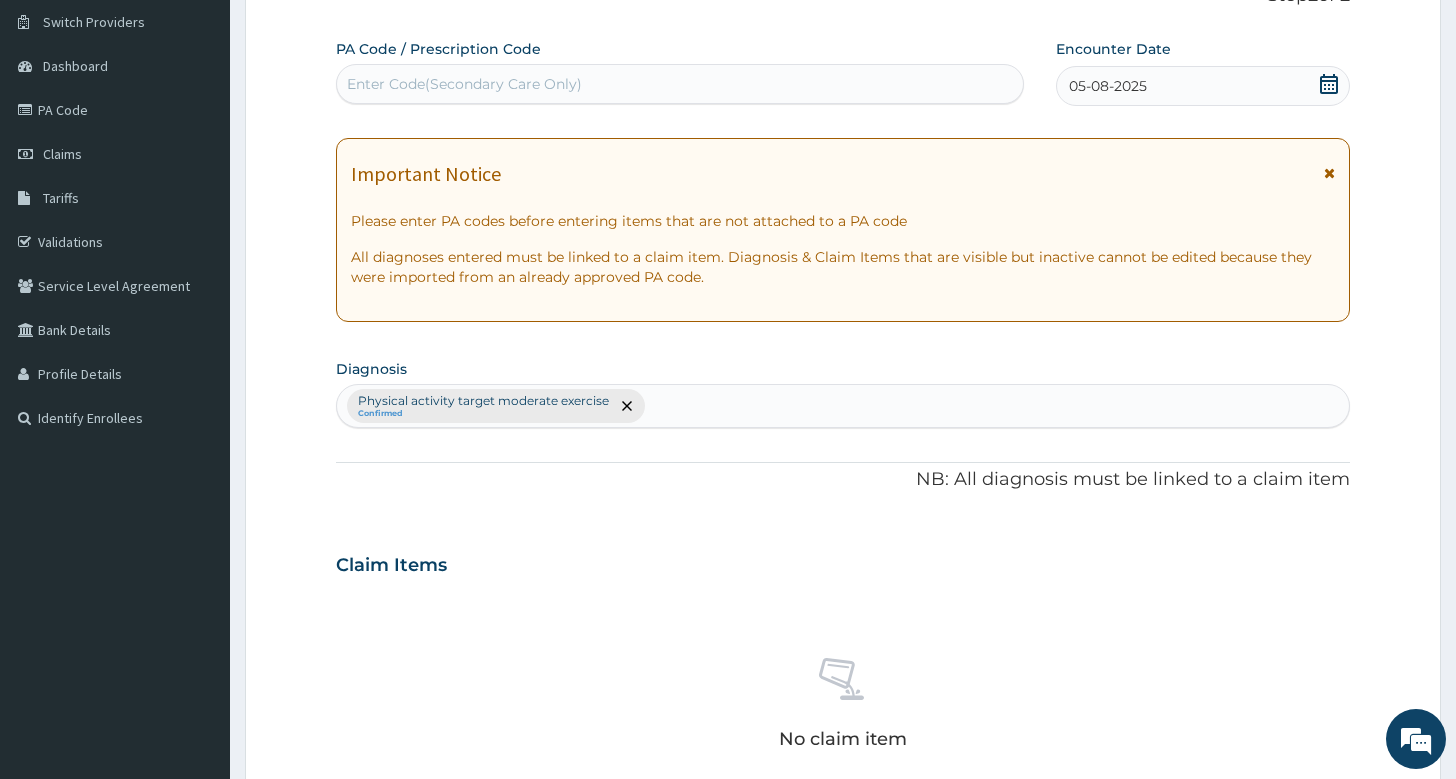 click on "Enter Code(Secondary Care Only)" at bounding box center (680, 84) 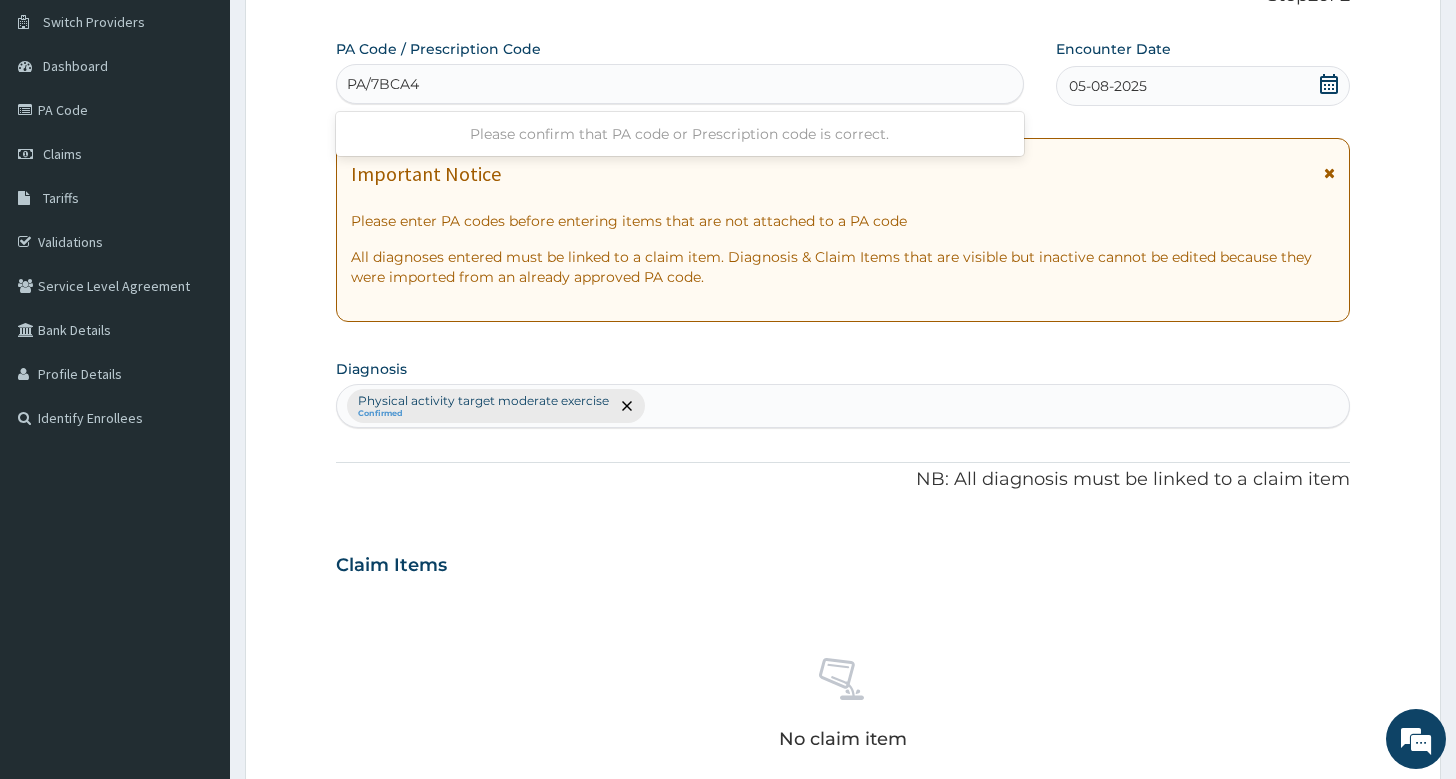 type on "PA/7BCA4B" 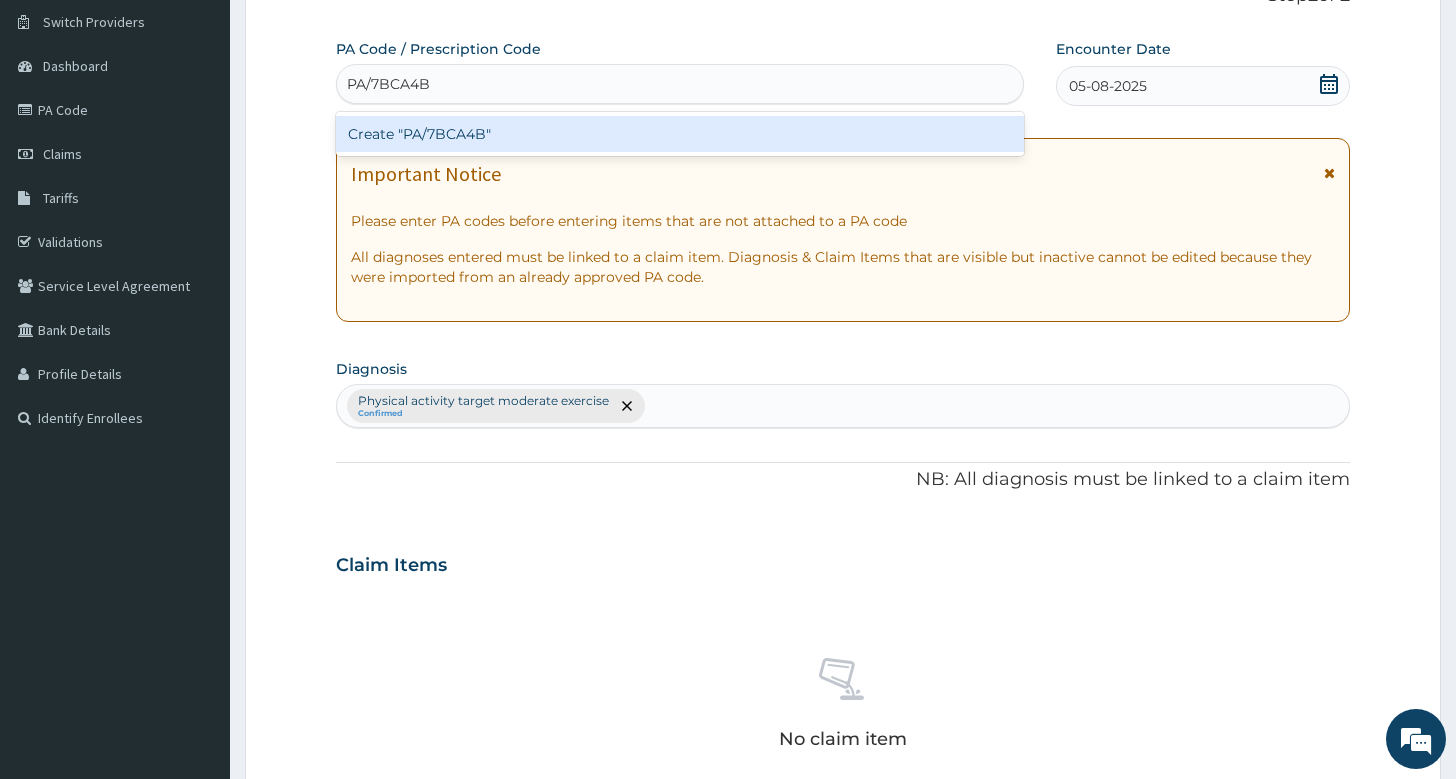 click on "Create "PA/7BCA4B"" at bounding box center (680, 134) 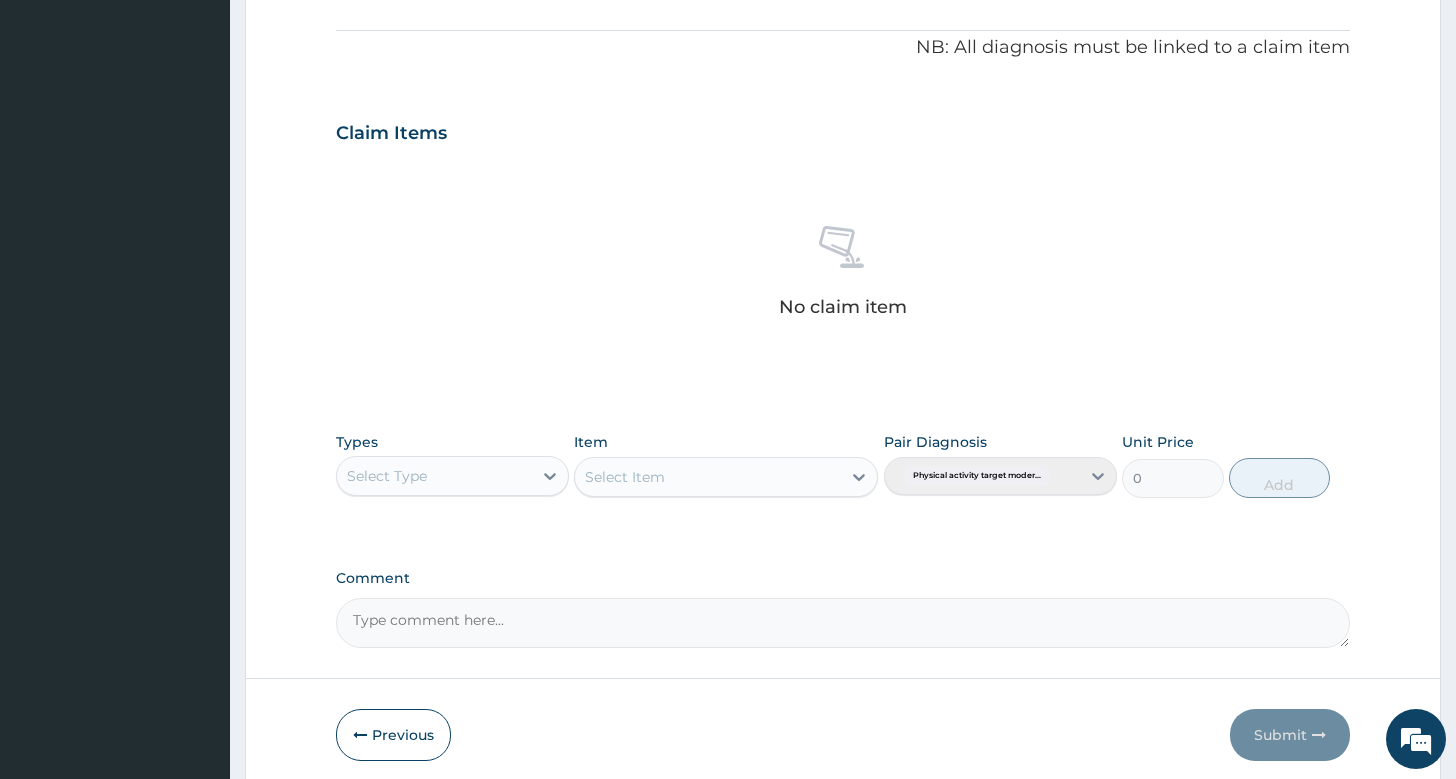 scroll, scrollTop: 609, scrollLeft: 0, axis: vertical 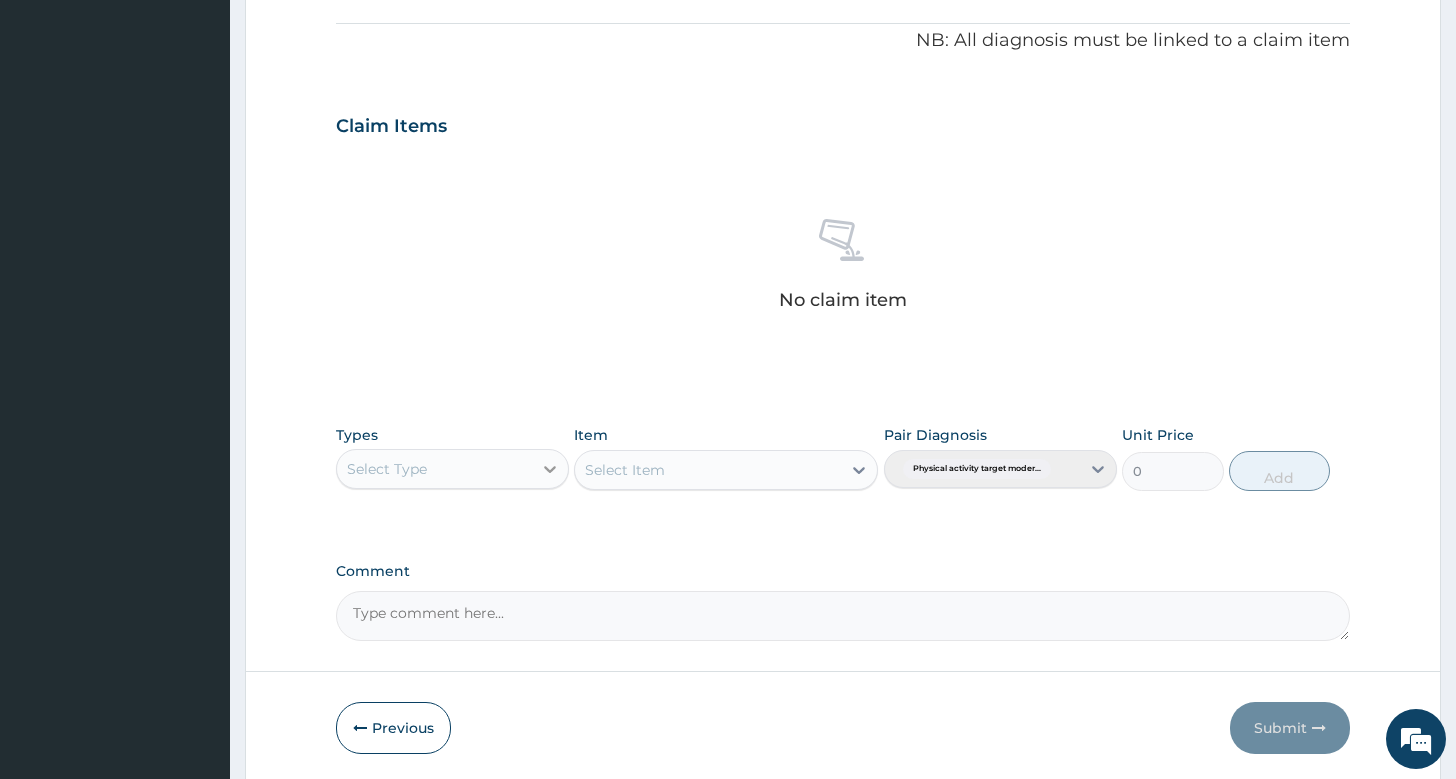 type on "PA/7BCA4B" 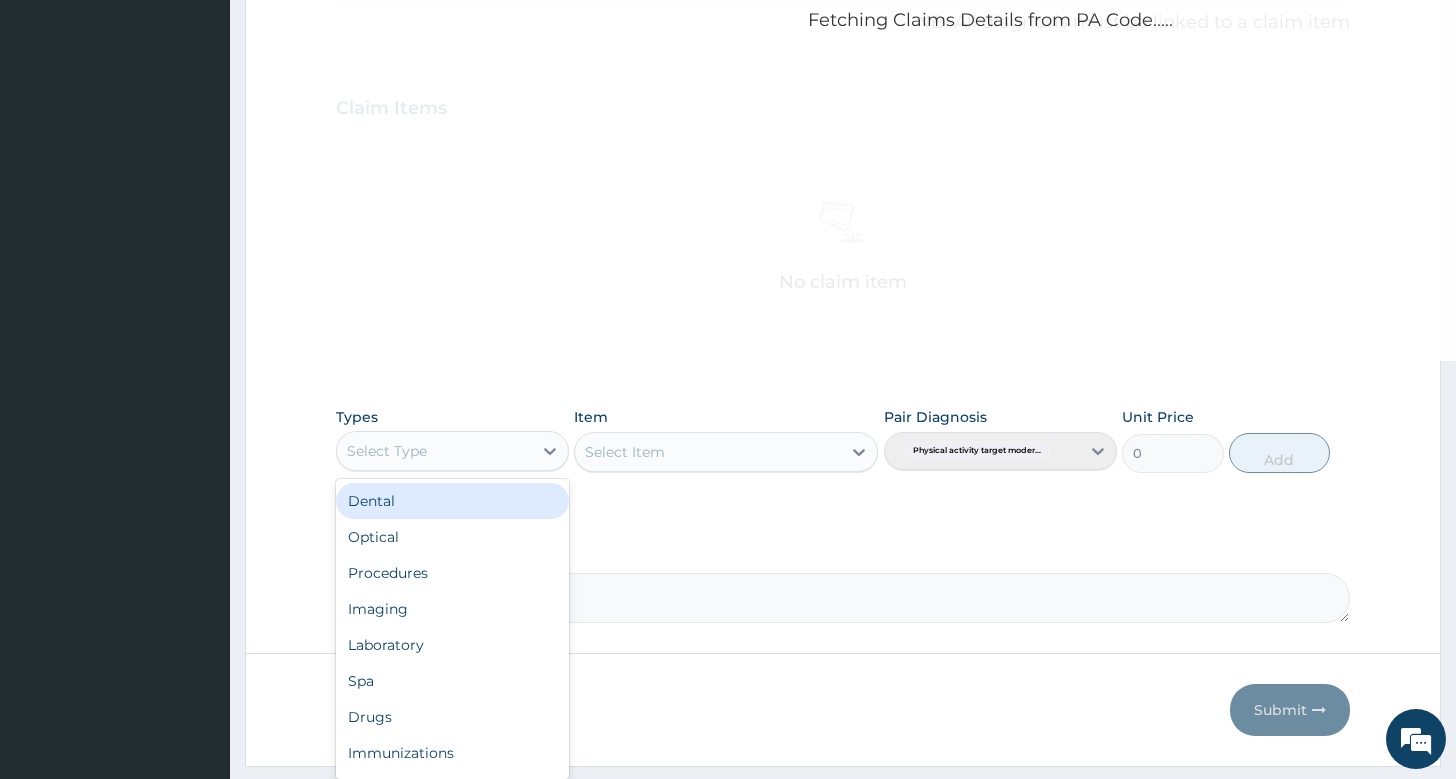 type 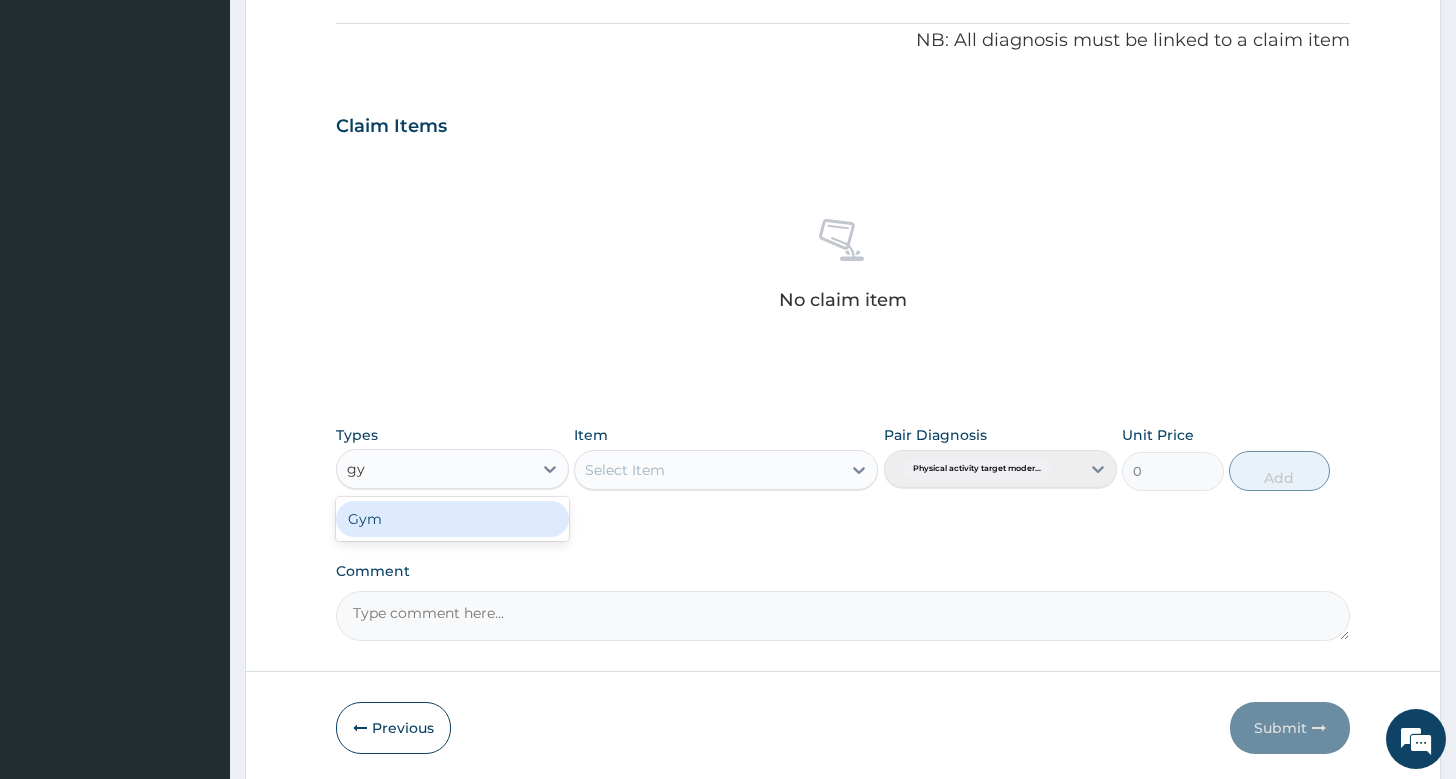 type on "gym" 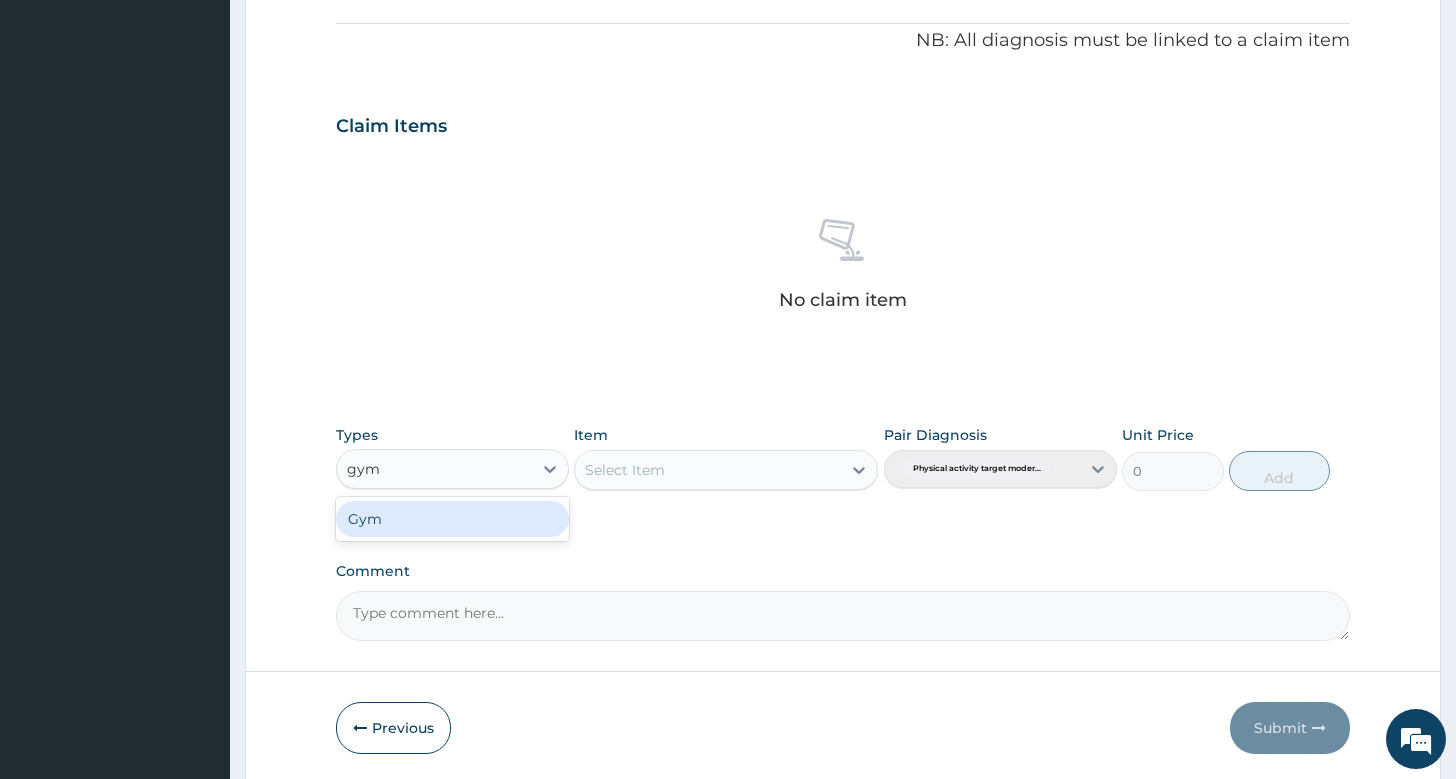 click on "Gym" at bounding box center (452, 519) 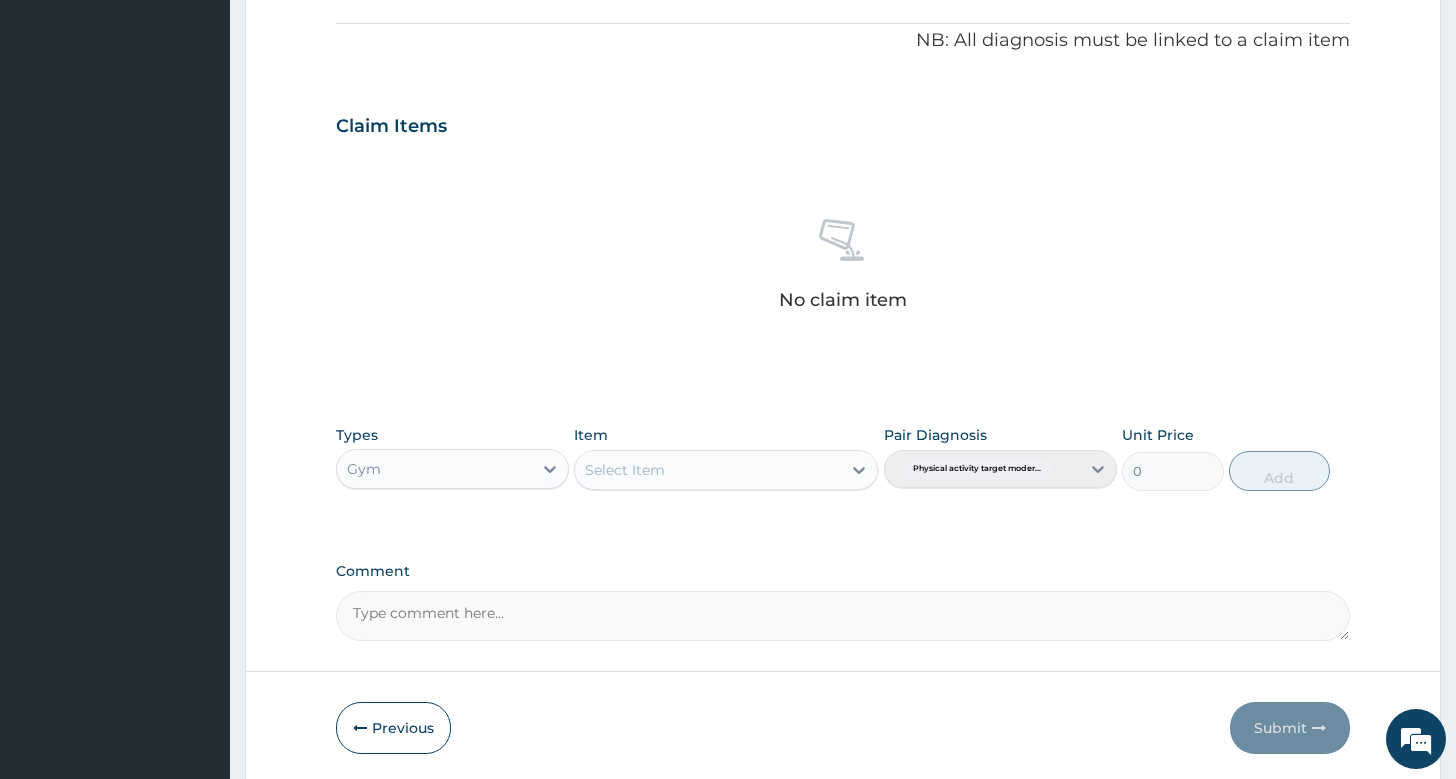 click on "Select Item" at bounding box center [708, 470] 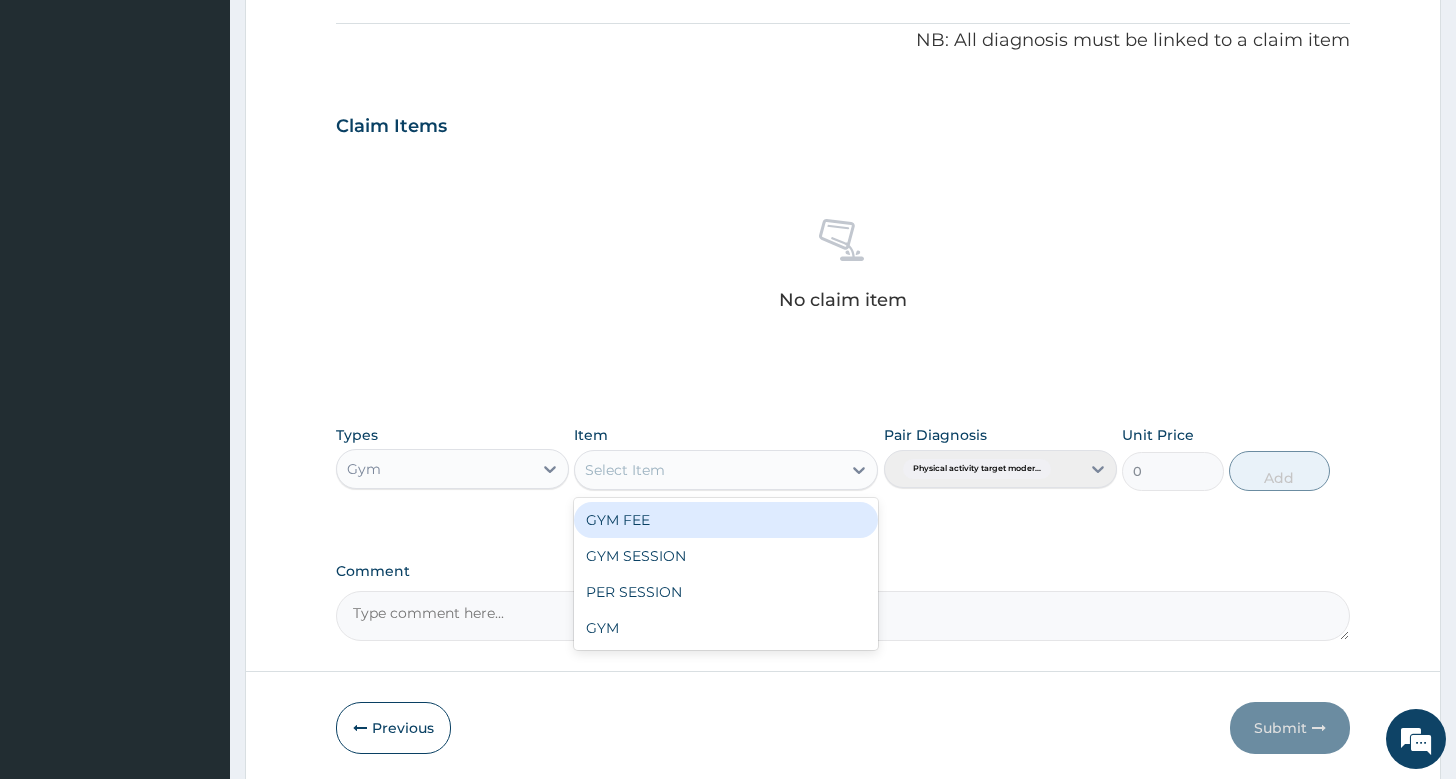 click on "GYM FEE" at bounding box center [726, 520] 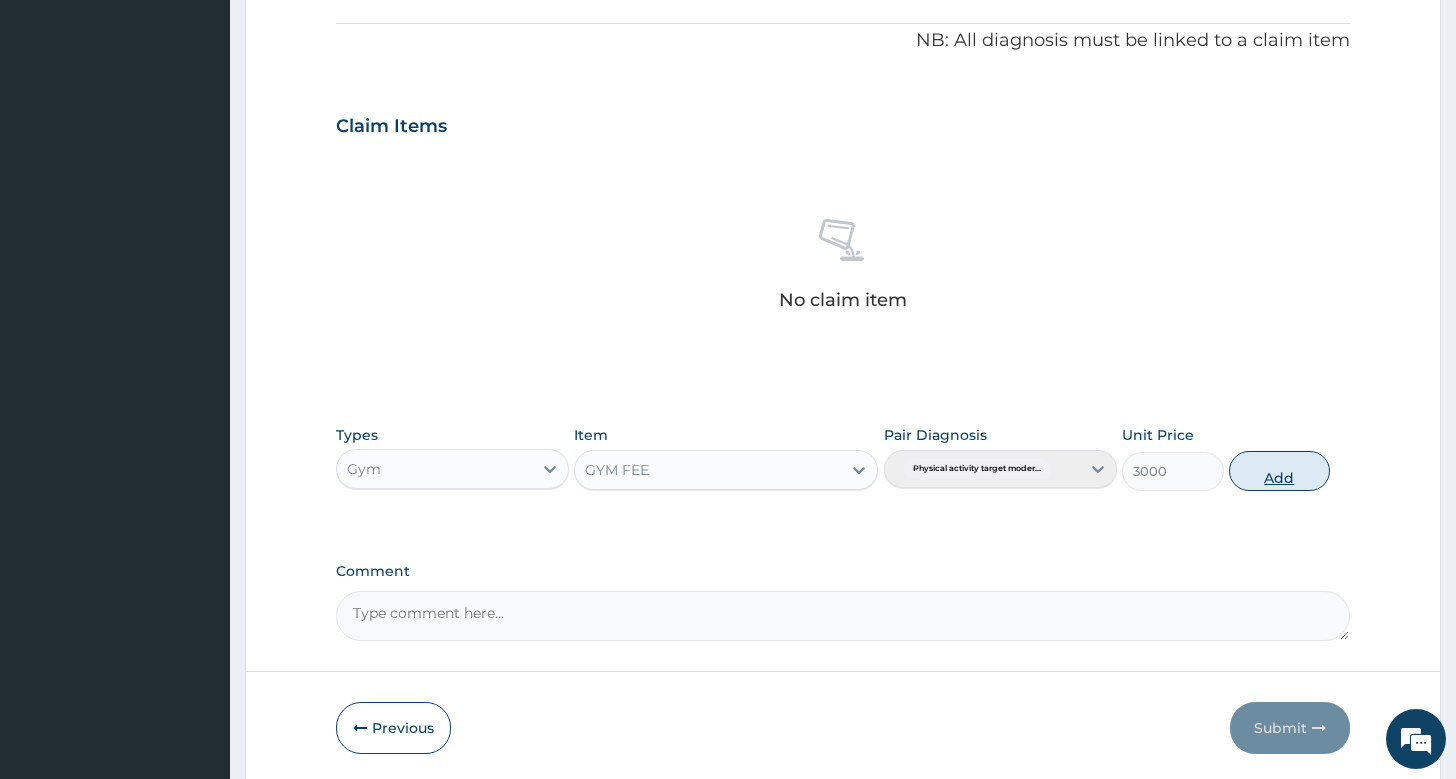 click on "Add" at bounding box center (1279, 471) 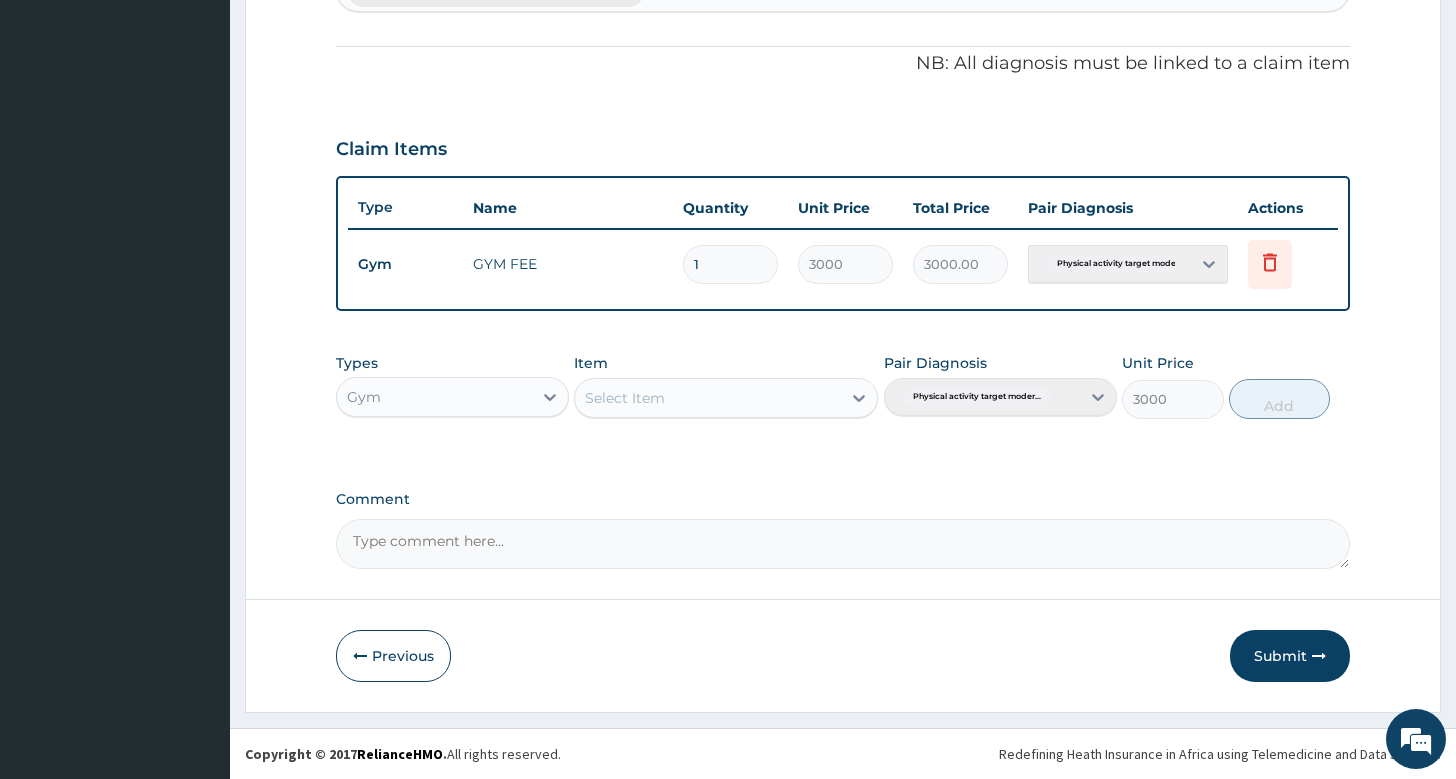type on "0" 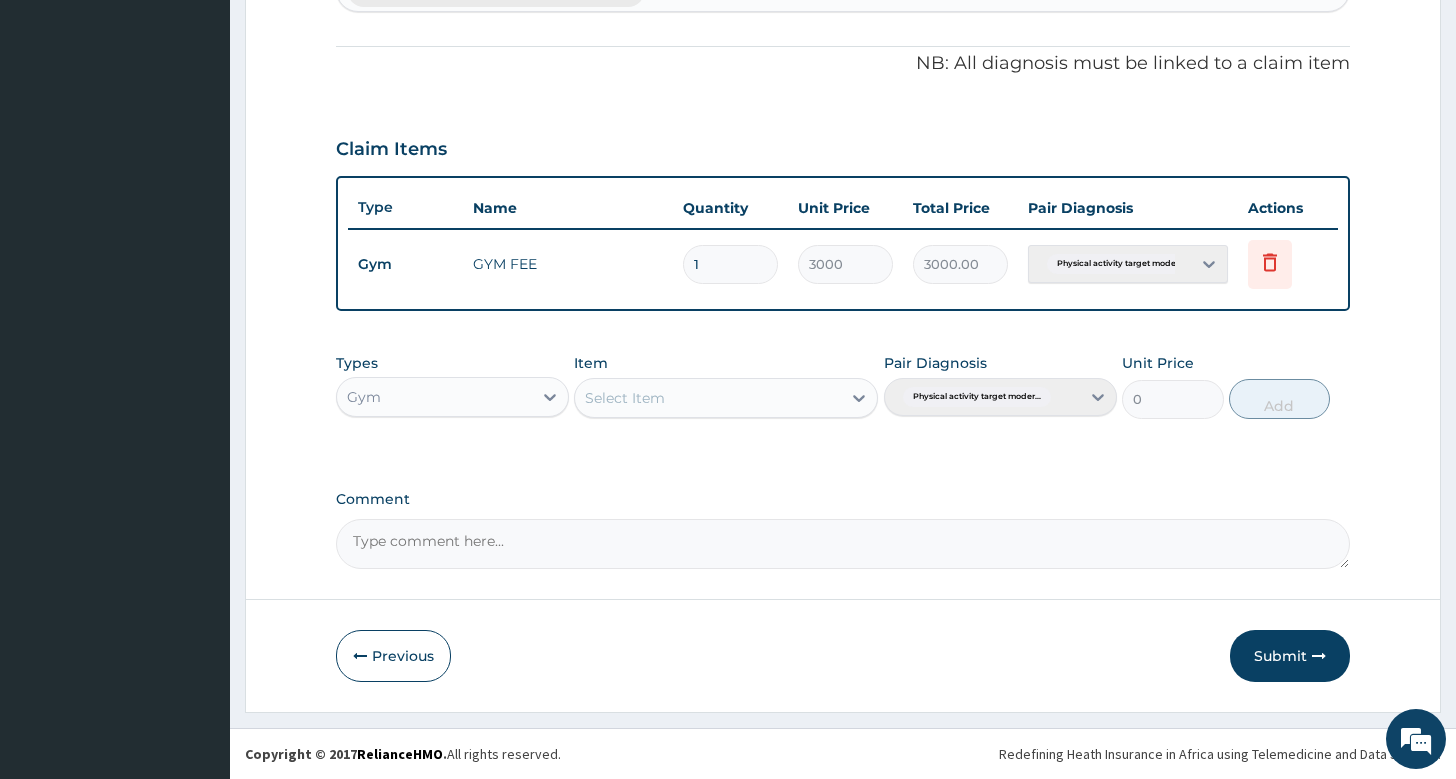 scroll, scrollTop: 582, scrollLeft: 0, axis: vertical 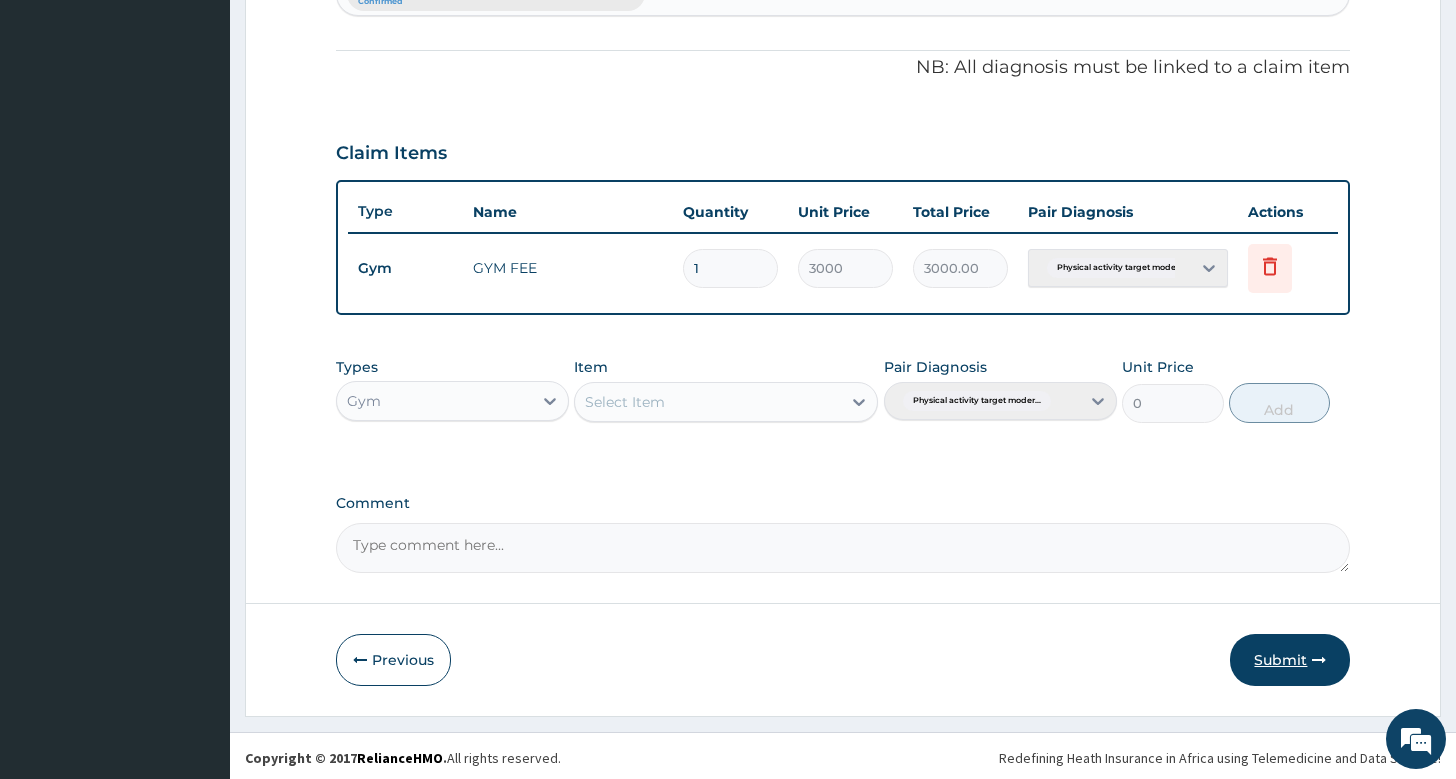 click on "Submit" at bounding box center (1290, 660) 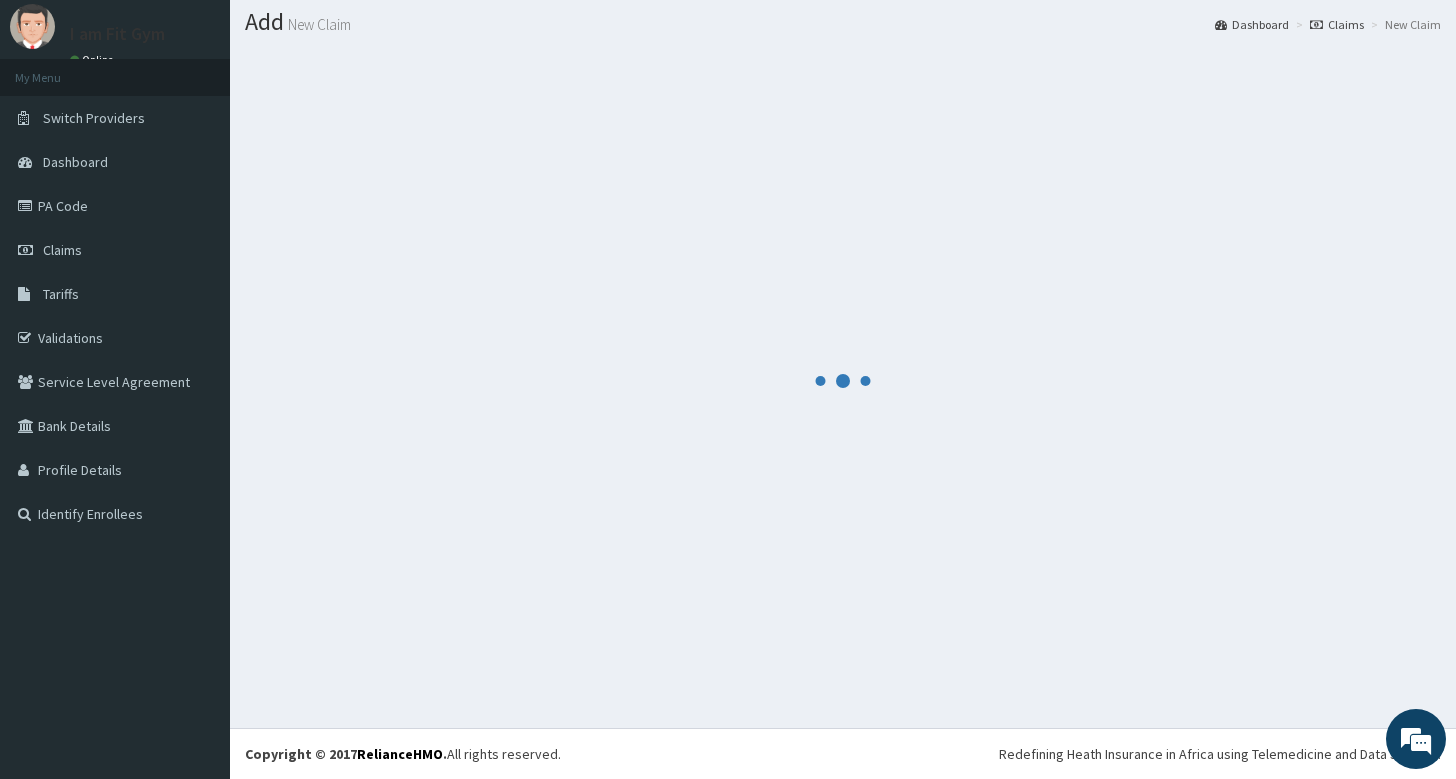 scroll, scrollTop: 55, scrollLeft: 0, axis: vertical 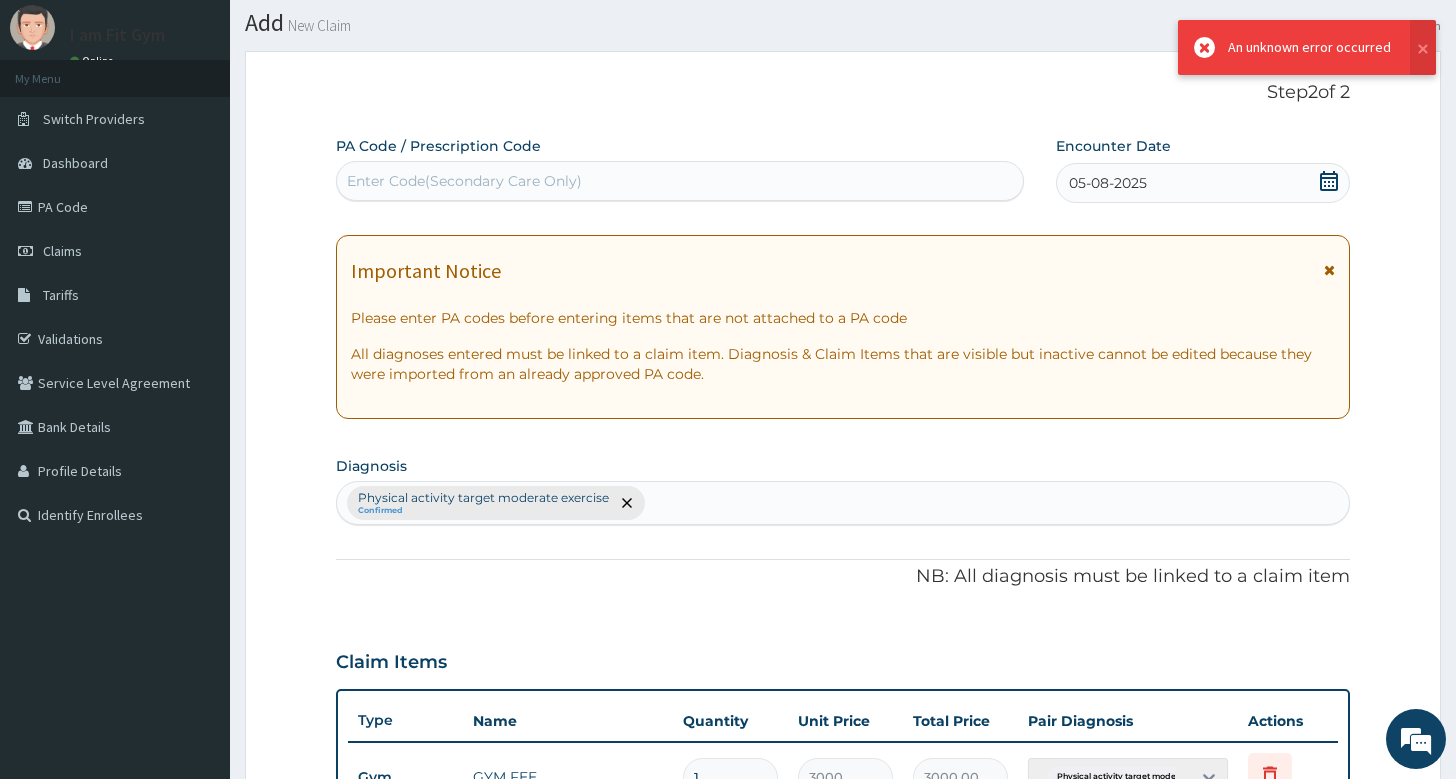 click on "Enter Code(Secondary Care Only)" at bounding box center (680, 181) 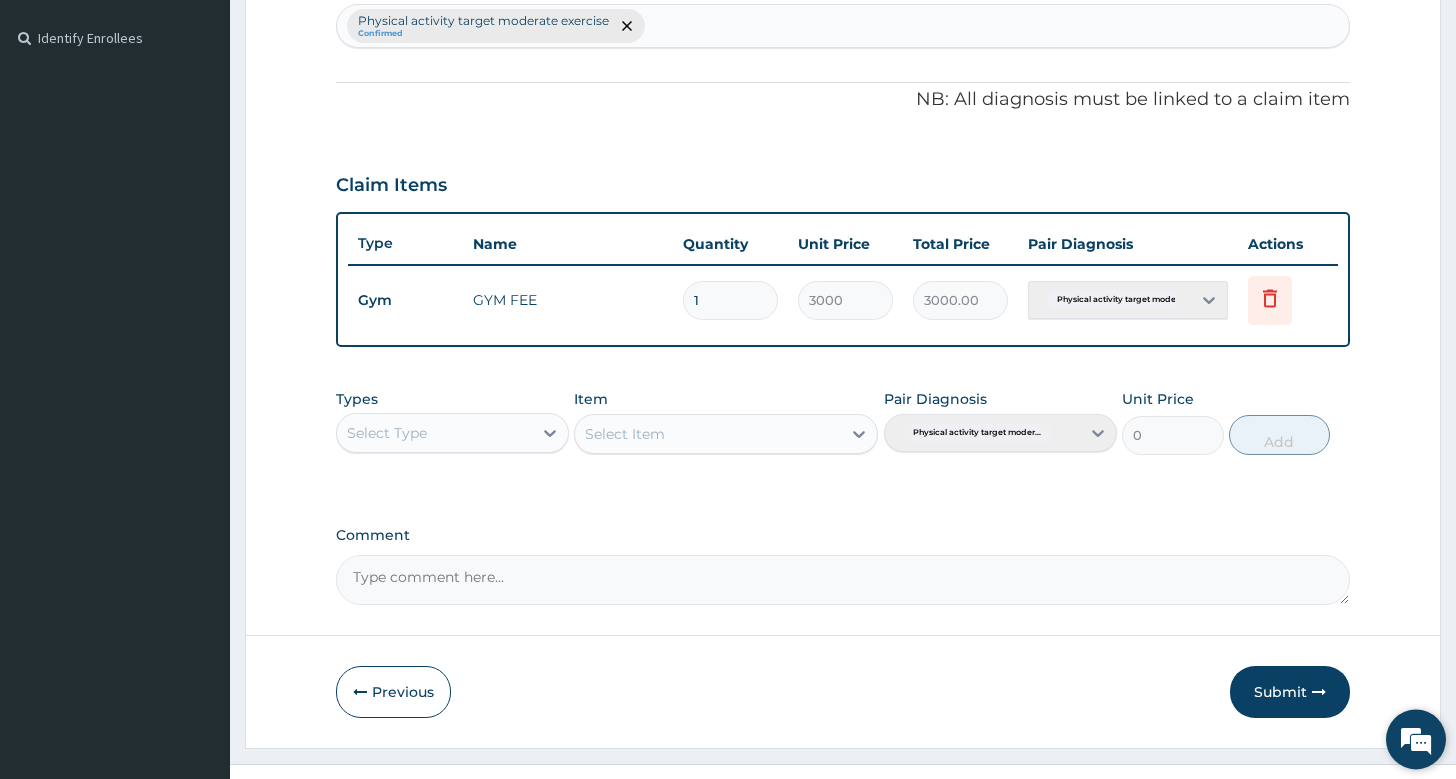 scroll, scrollTop: 548, scrollLeft: 0, axis: vertical 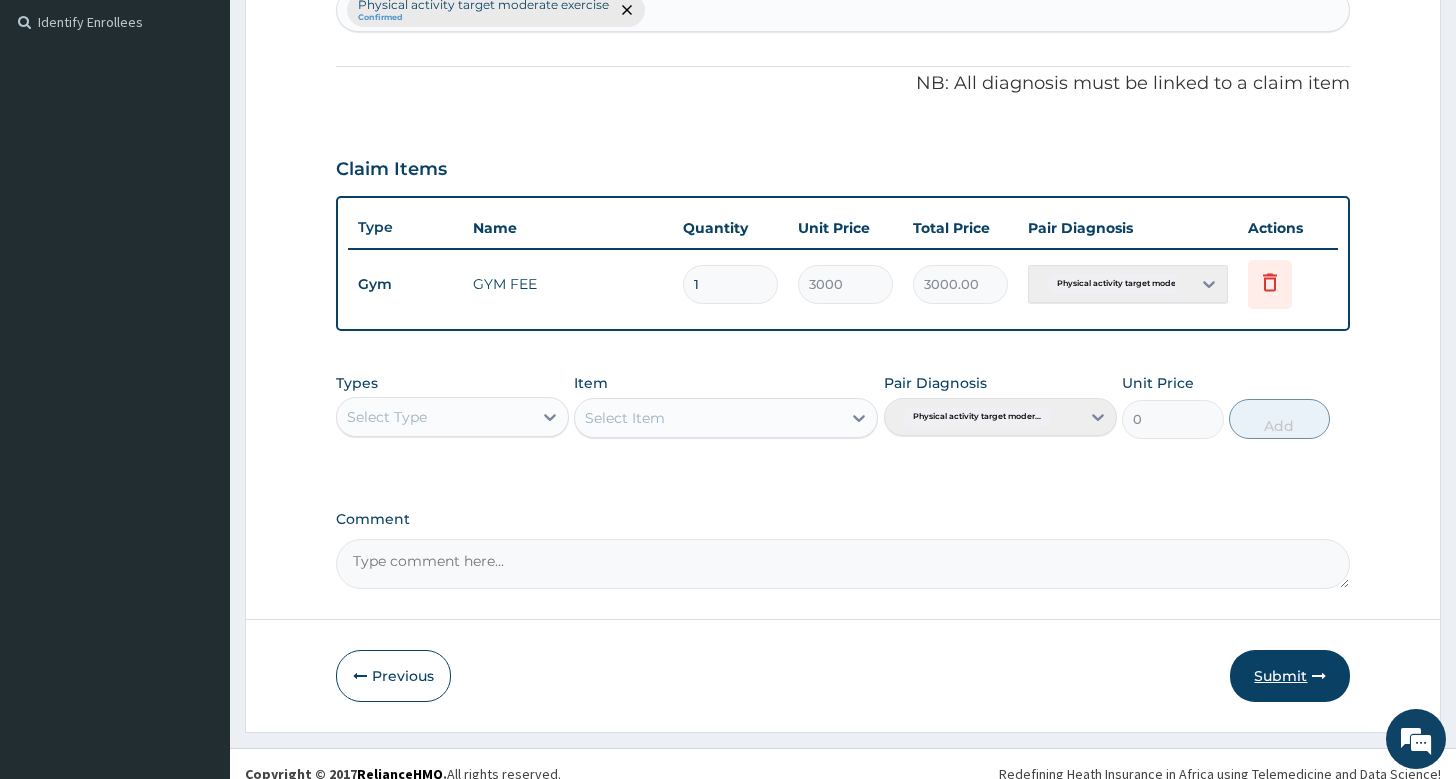 type on "PA/7BCA4B" 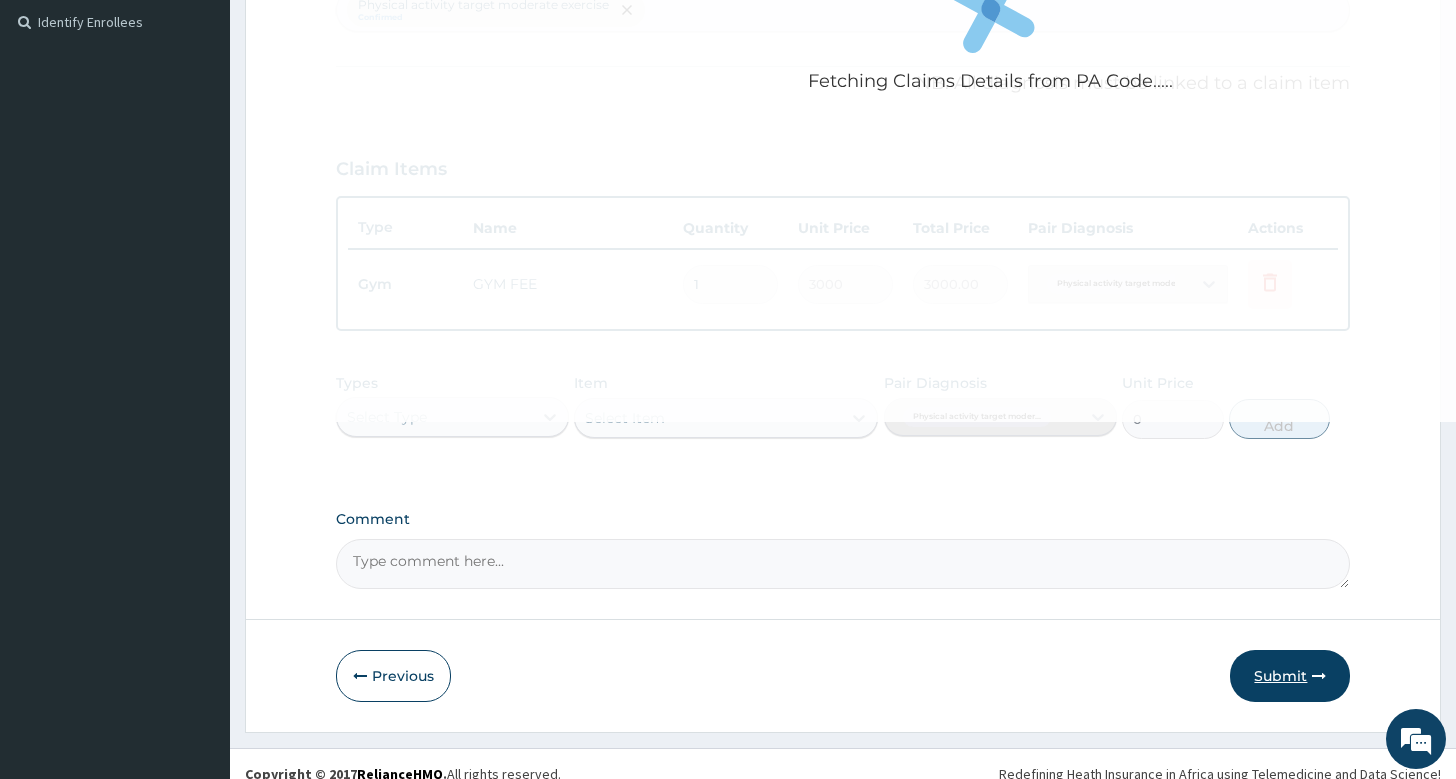 type 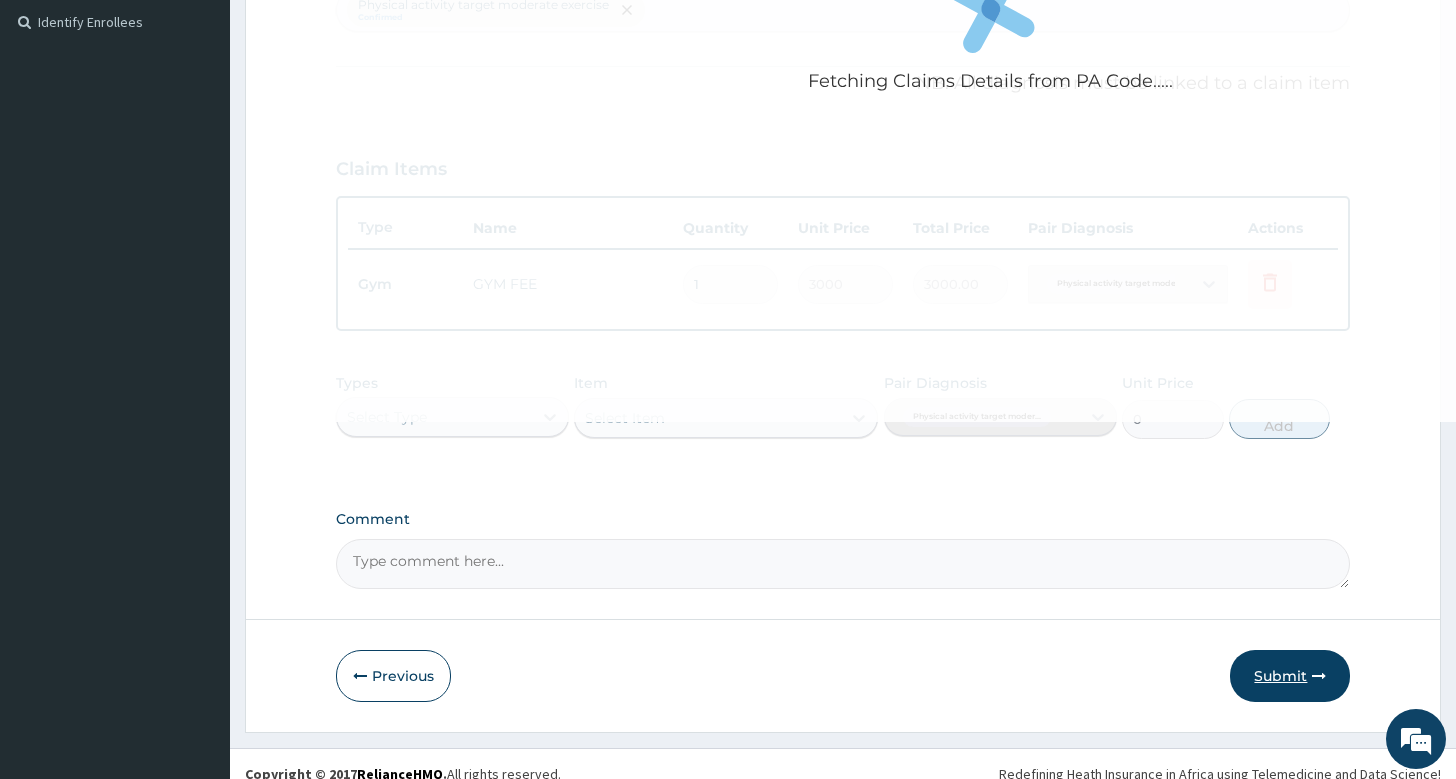 click on "Submit" at bounding box center [1290, 676] 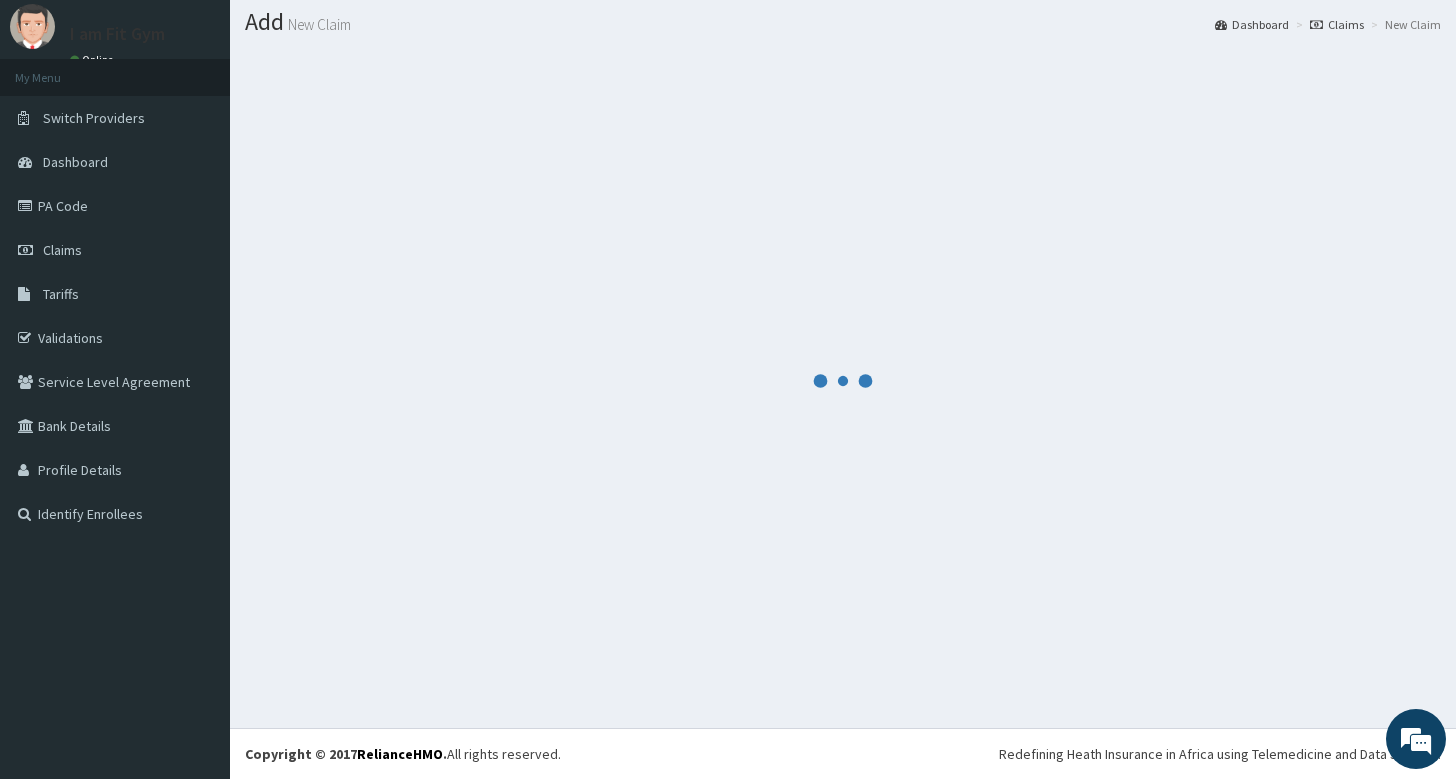scroll, scrollTop: 55, scrollLeft: 0, axis: vertical 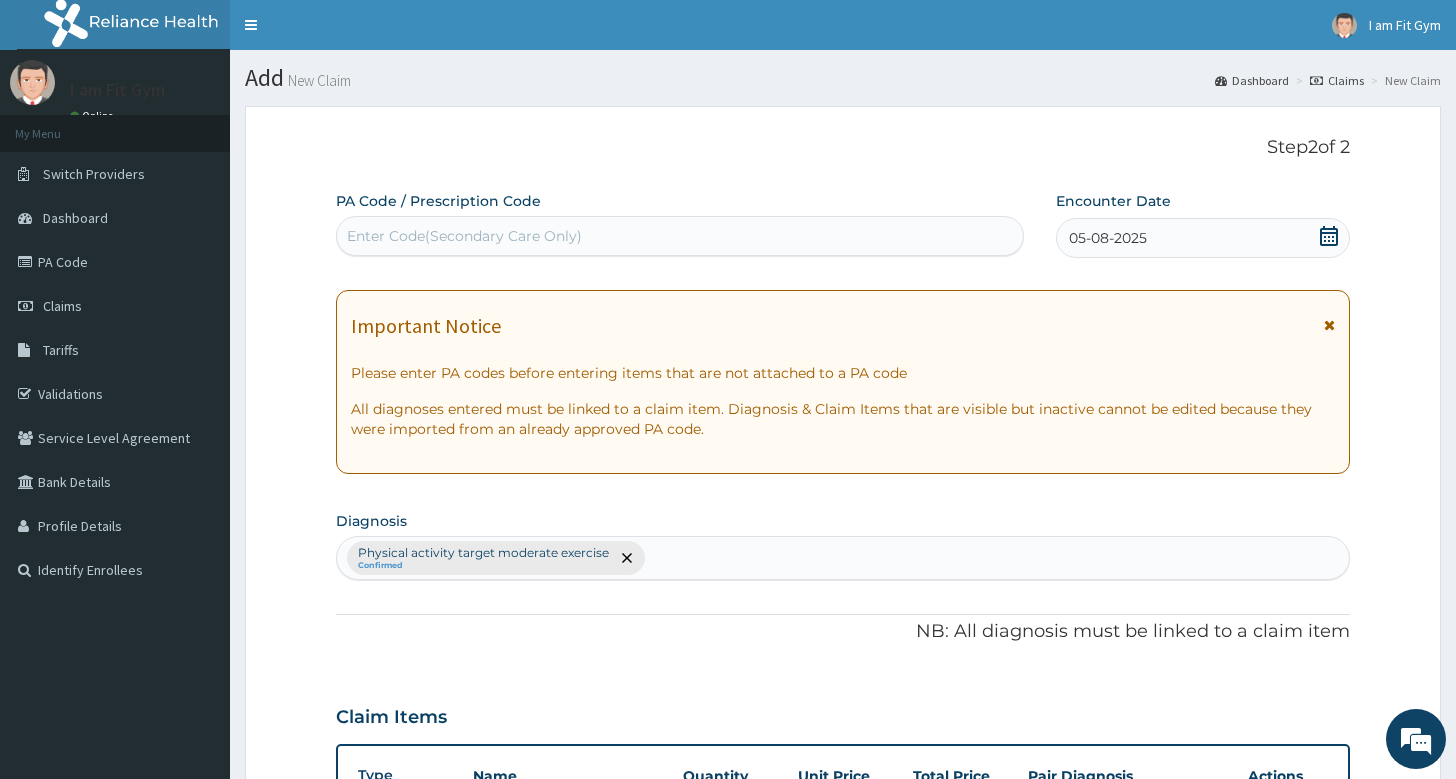 click on "Enter Code(Secondary Care Only)" at bounding box center (680, 236) 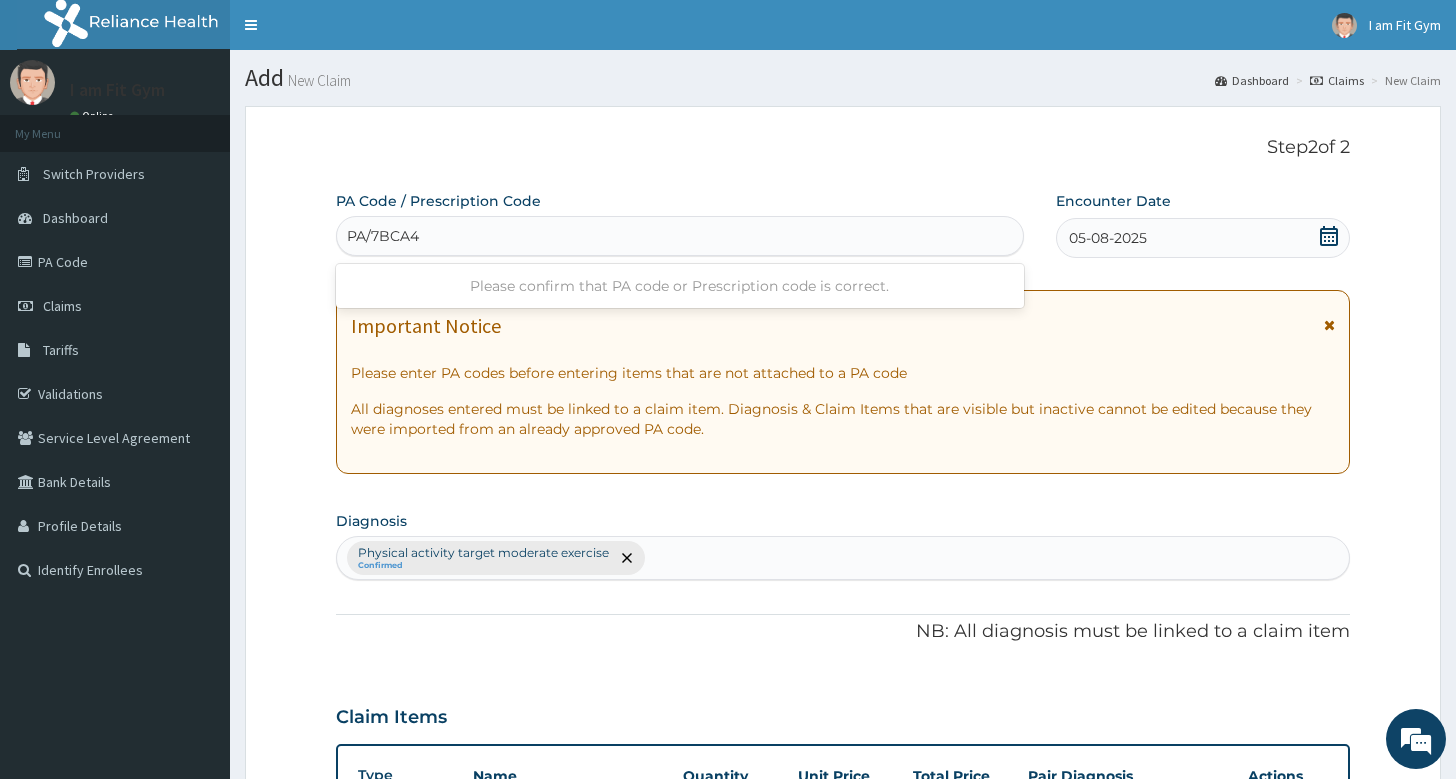 type on "PA/7BCA4B" 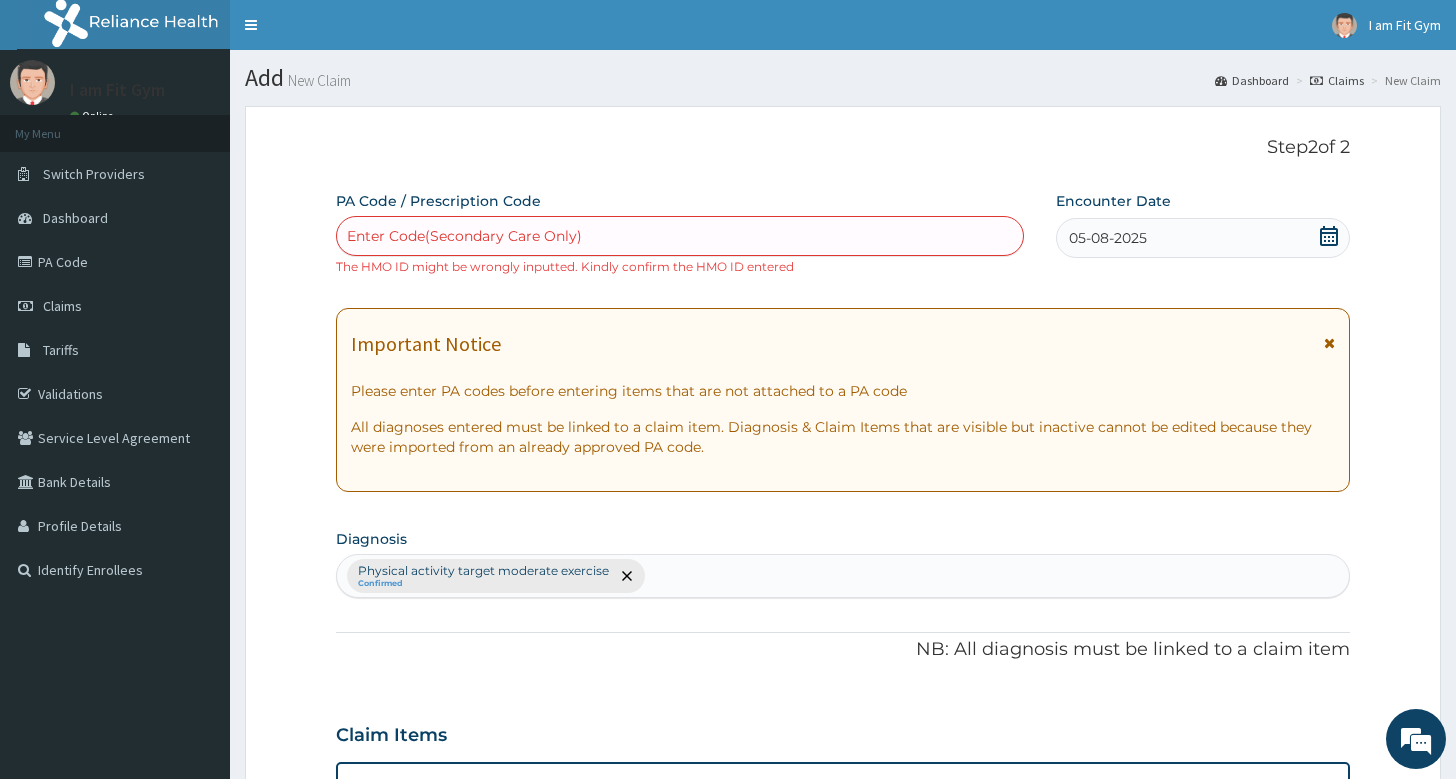 scroll, scrollTop: 458, scrollLeft: 0, axis: vertical 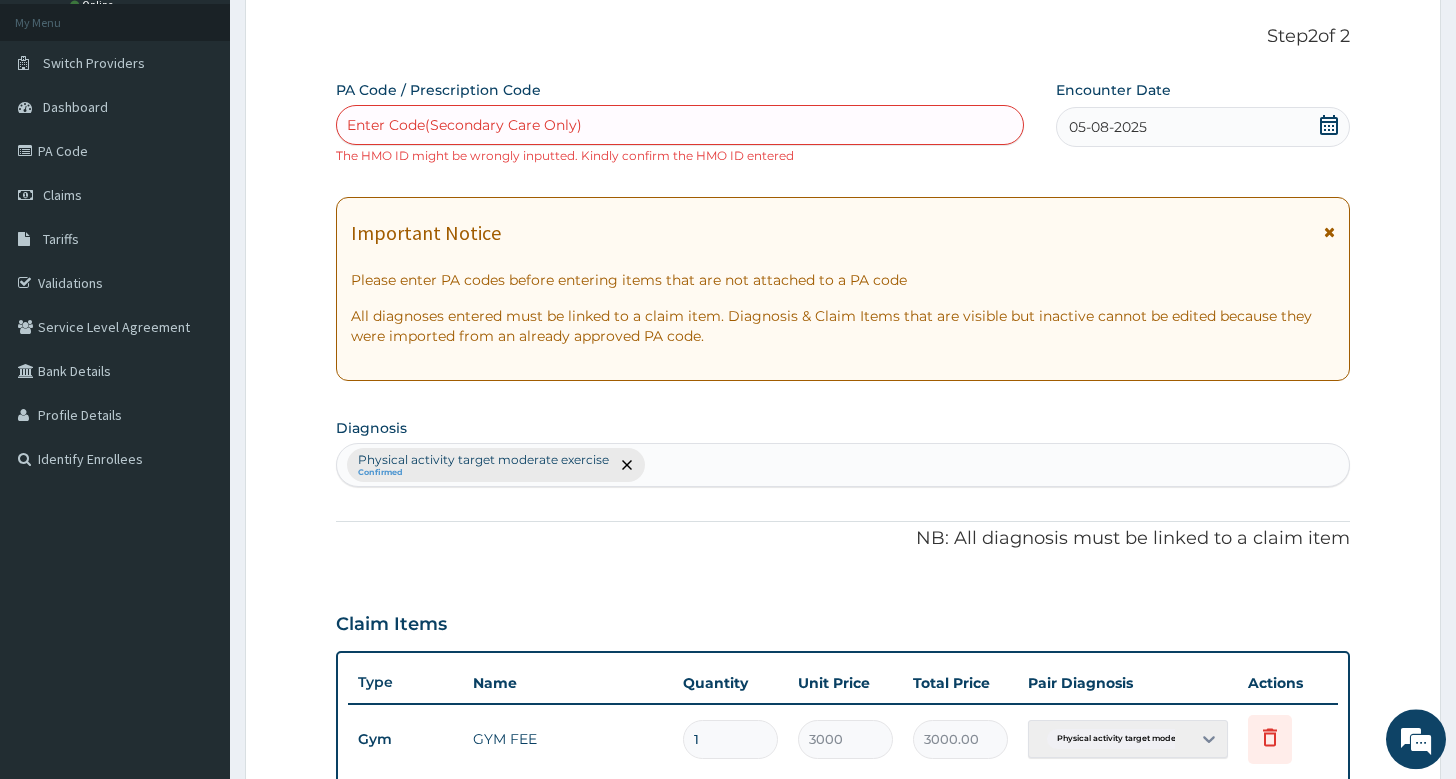 click on "Enter Code(Secondary Care Only)" at bounding box center [680, 125] 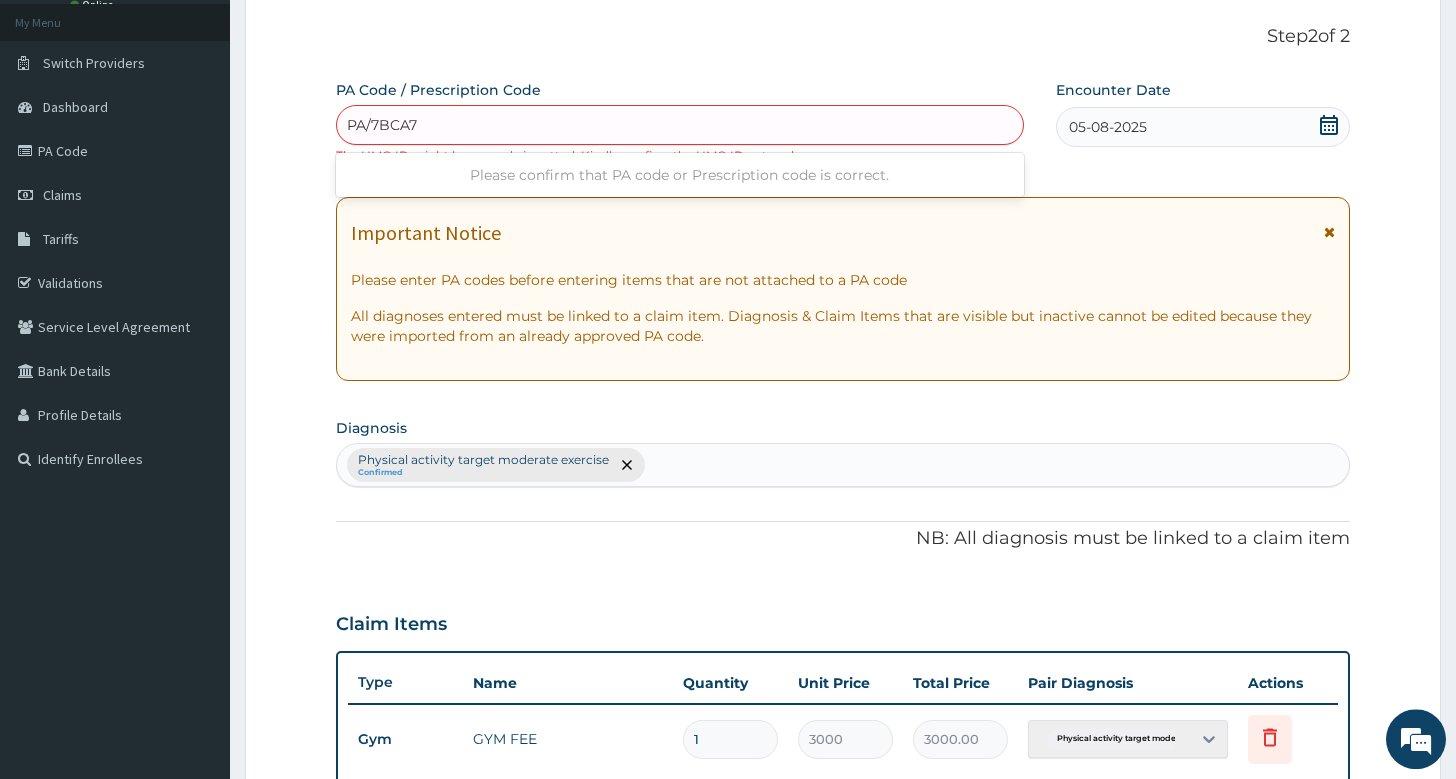 type on "PA/7BCA7B" 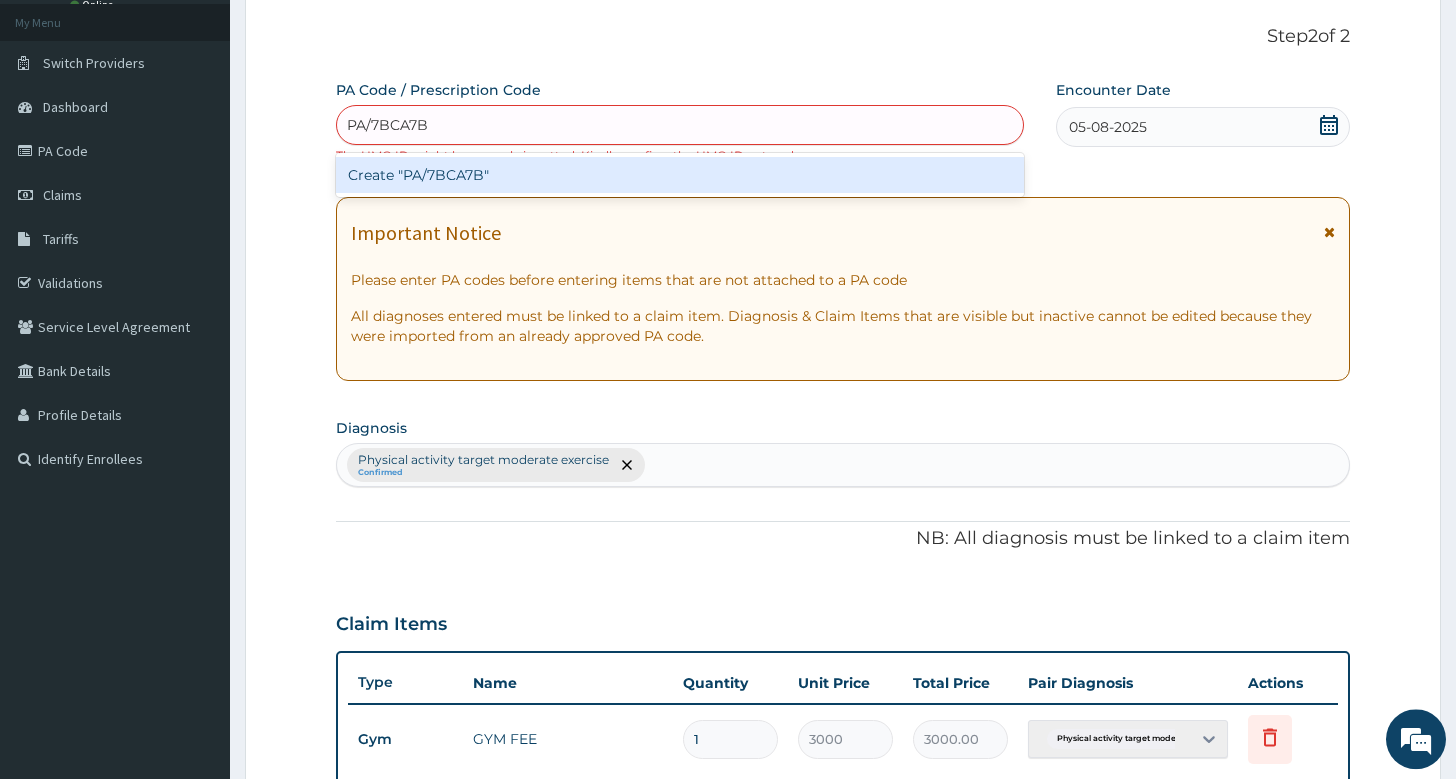 click on "Create "PA/7BCA7B"" at bounding box center [680, 175] 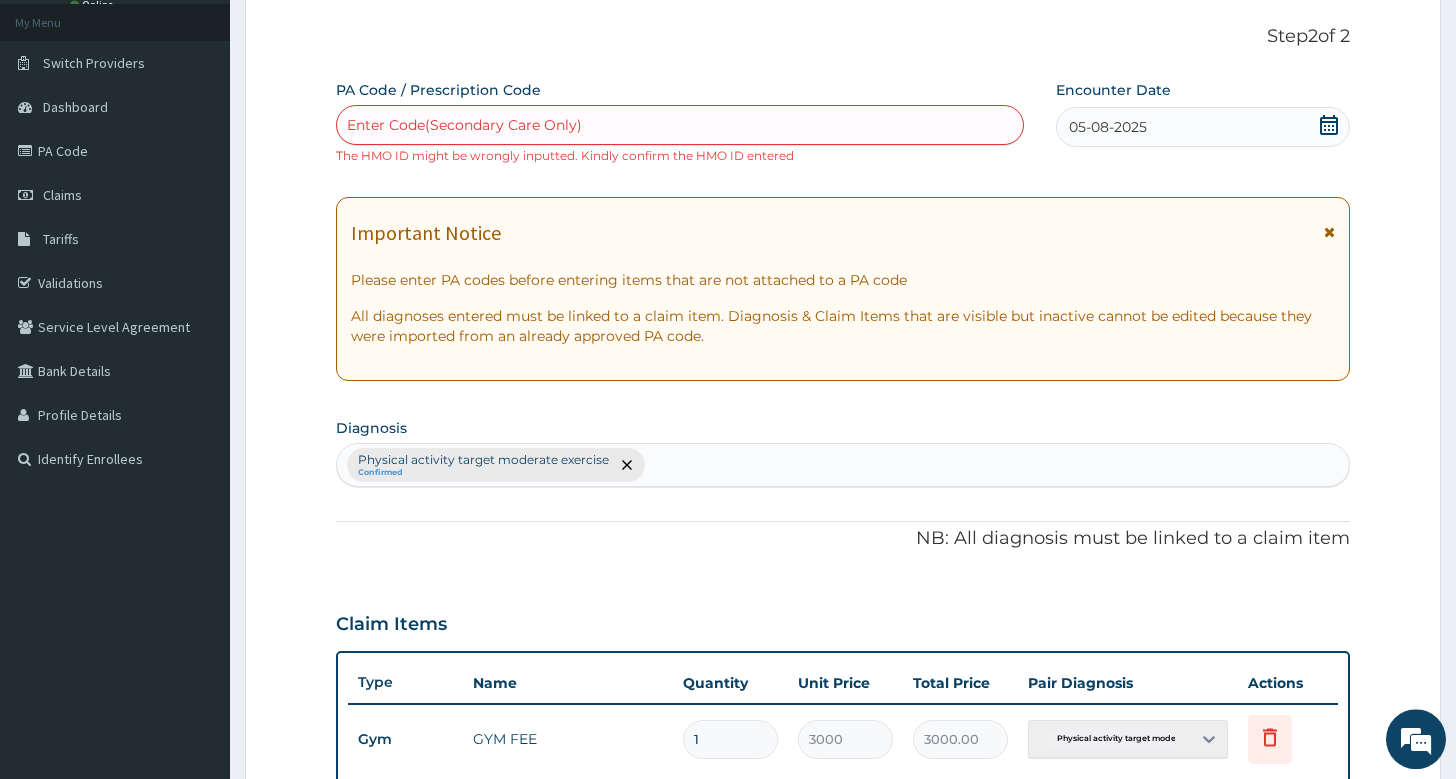 click on "Enter Code(Secondary Care Only)" at bounding box center (680, 125) 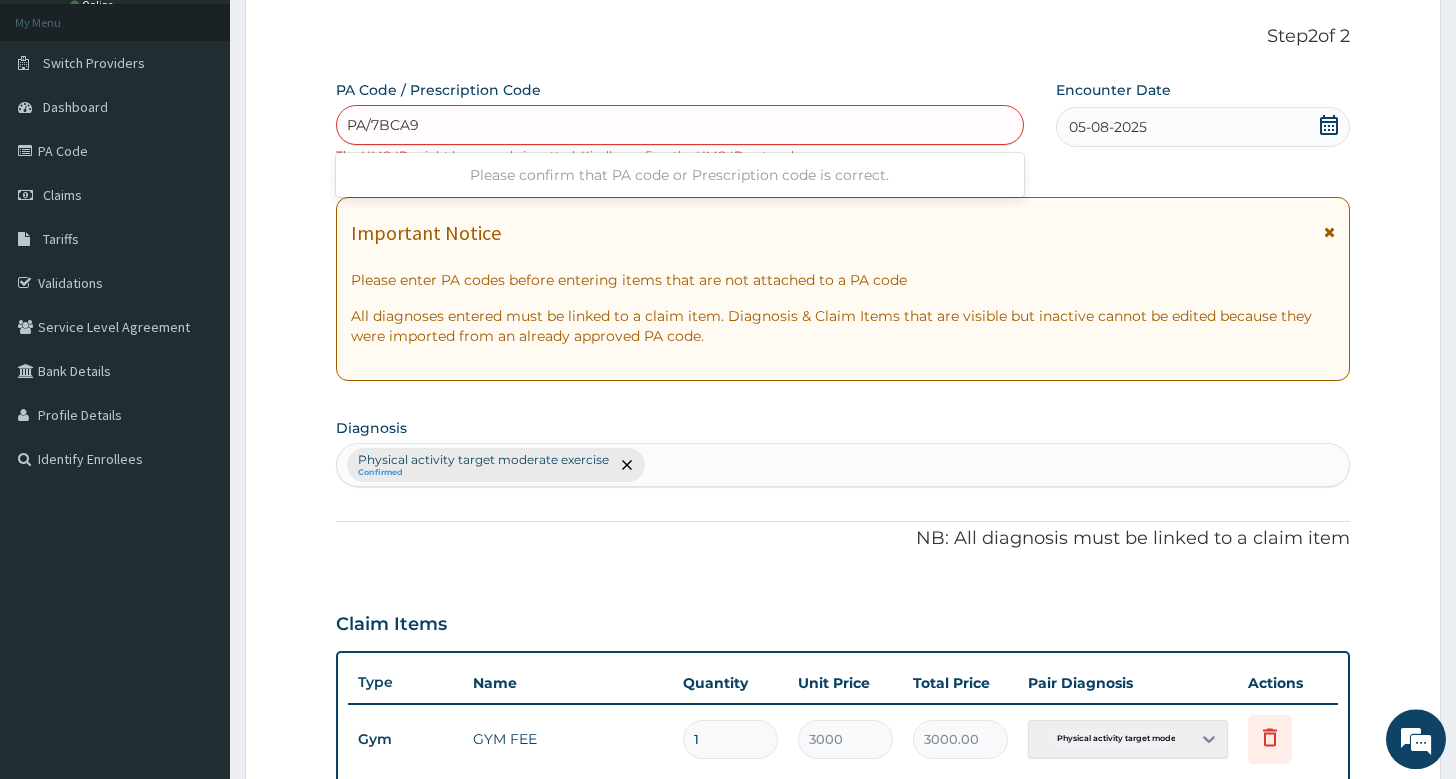 type on "PA/7BCA9B" 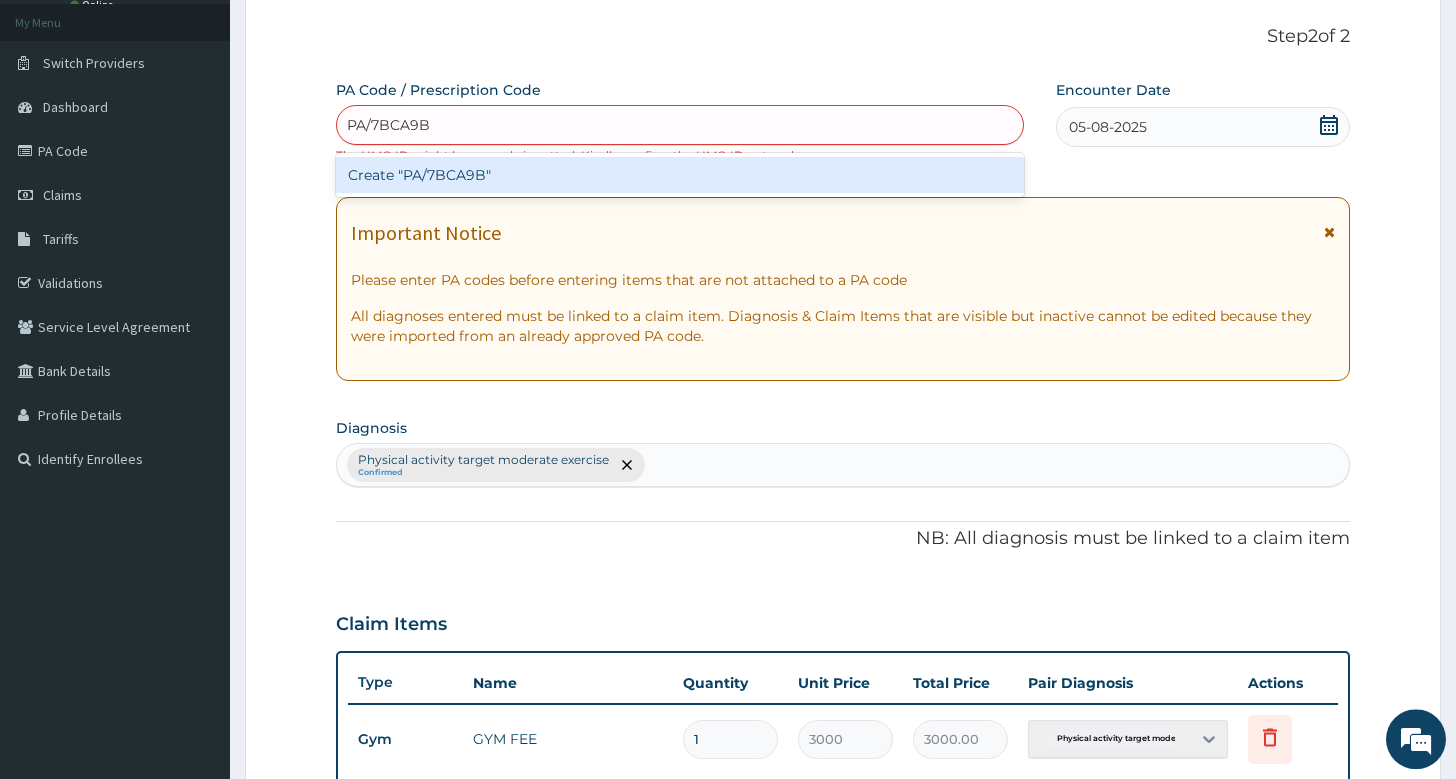 type 